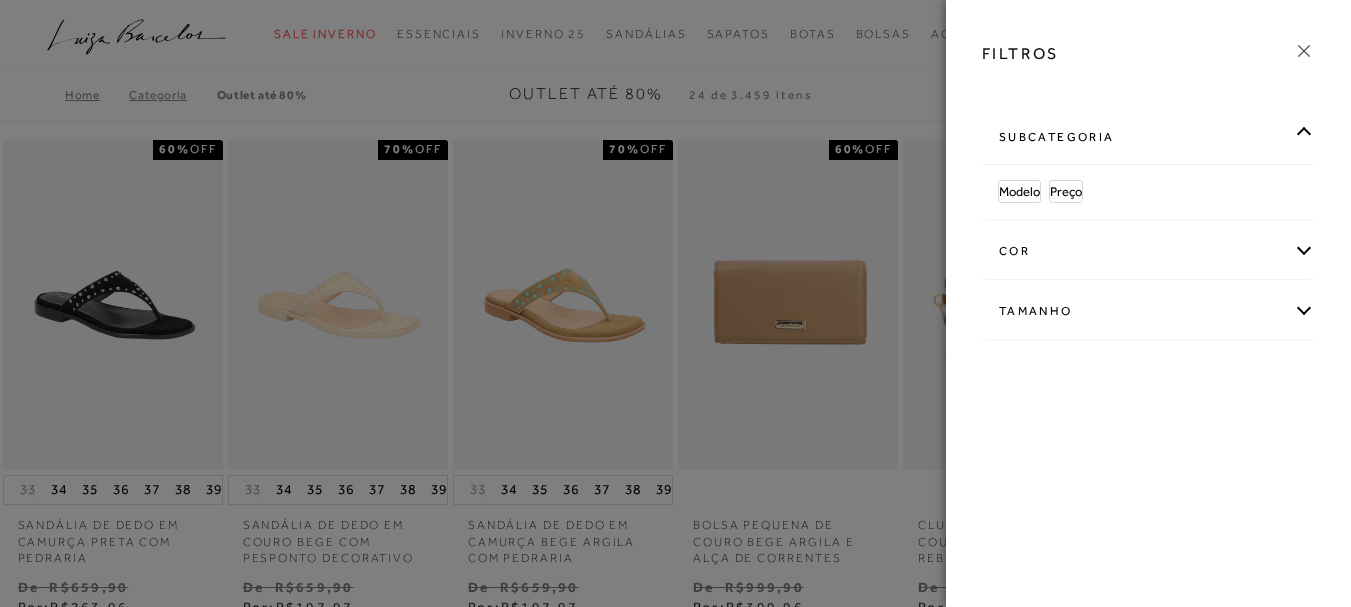 scroll, scrollTop: 0, scrollLeft: 0, axis: both 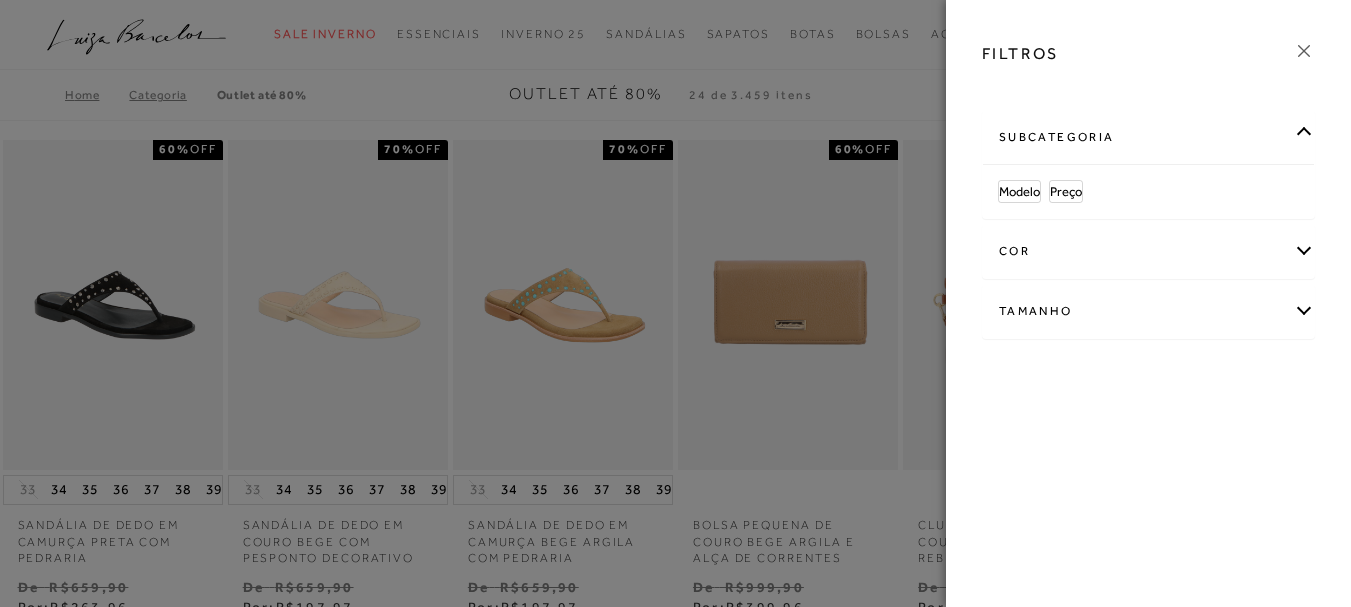 click on "subcategoria" at bounding box center [1148, 137] 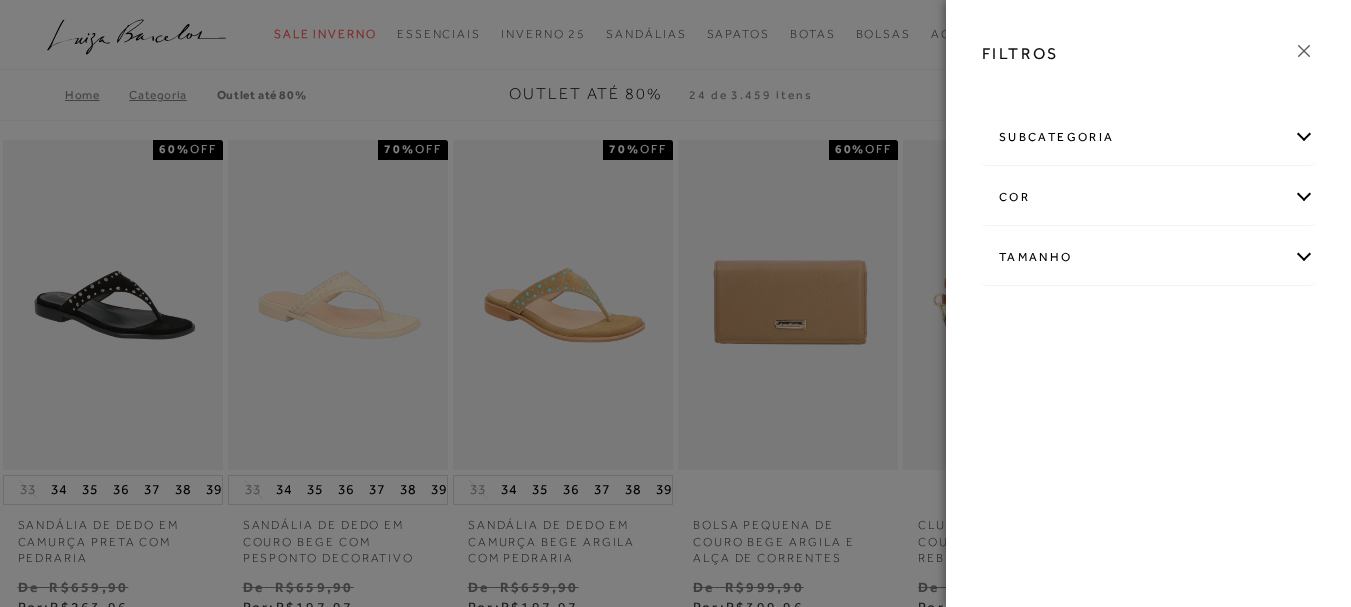 click on "Tamanho" at bounding box center [1148, 257] 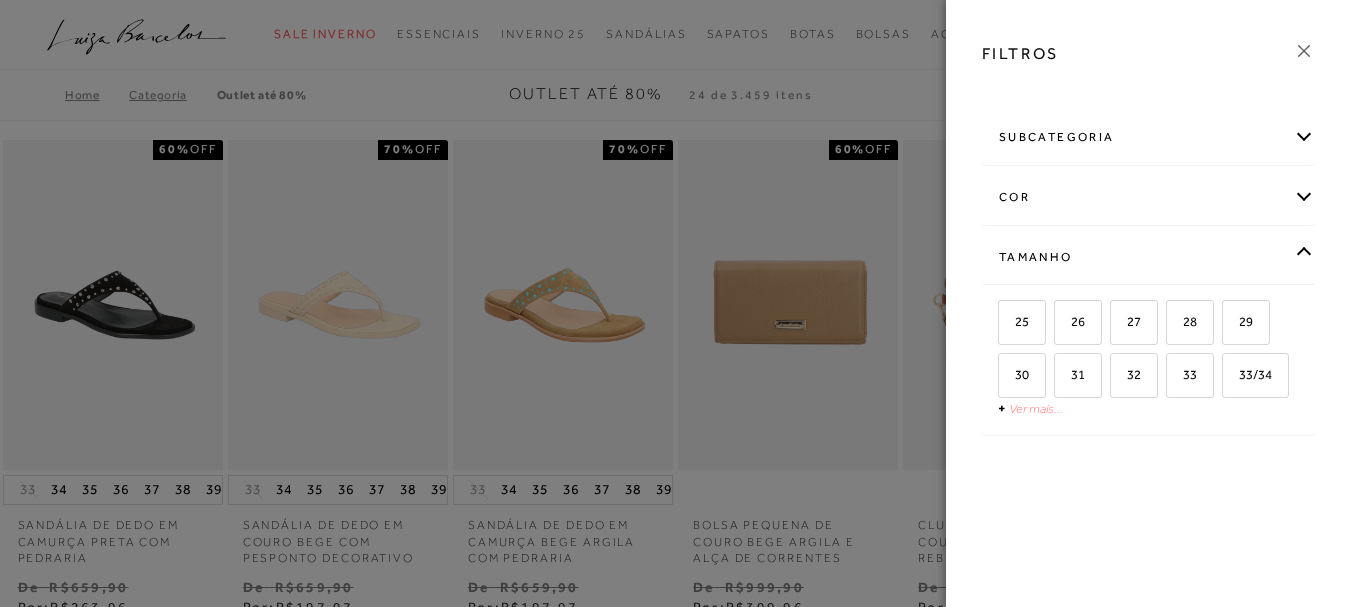 click on "Ver mais..." at bounding box center [1036, 408] 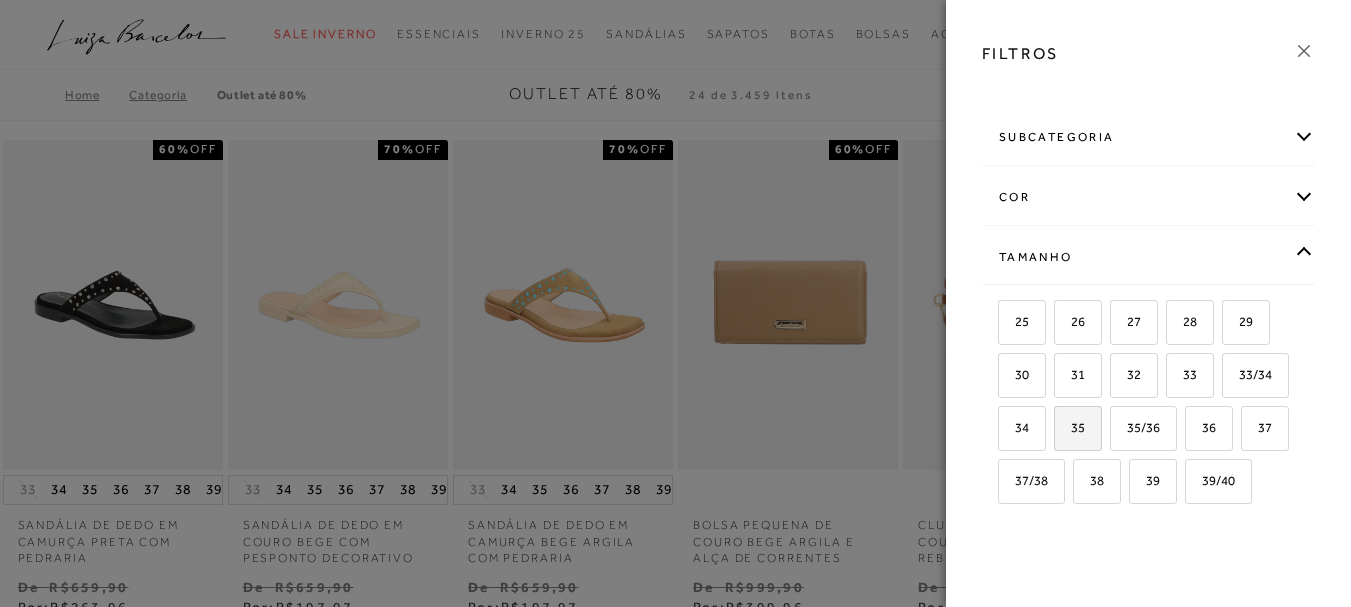 click on "35" at bounding box center [1070, 427] 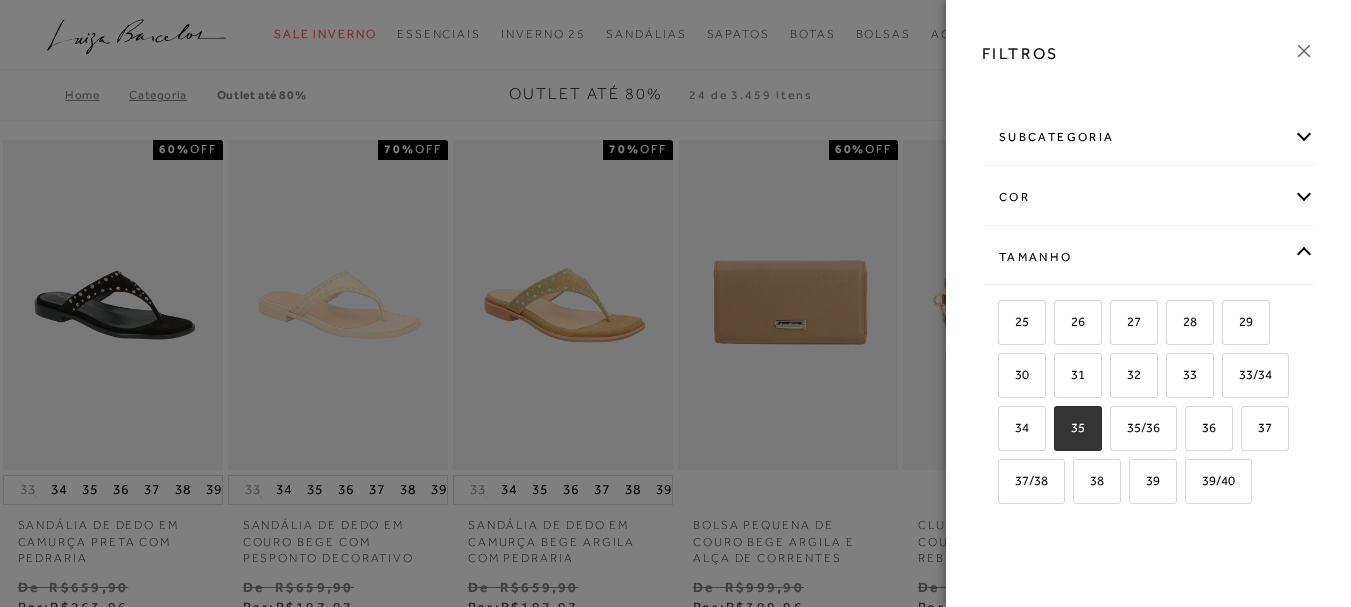 checkbox on "true" 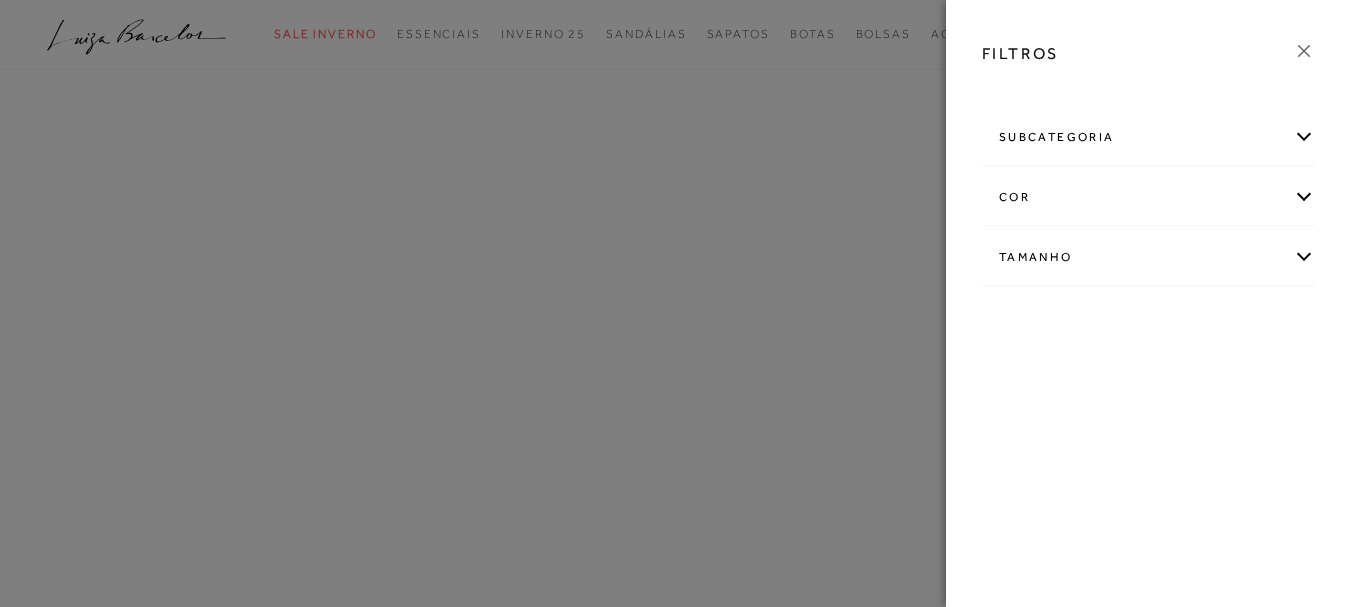 click on "cor" at bounding box center (1148, 197) 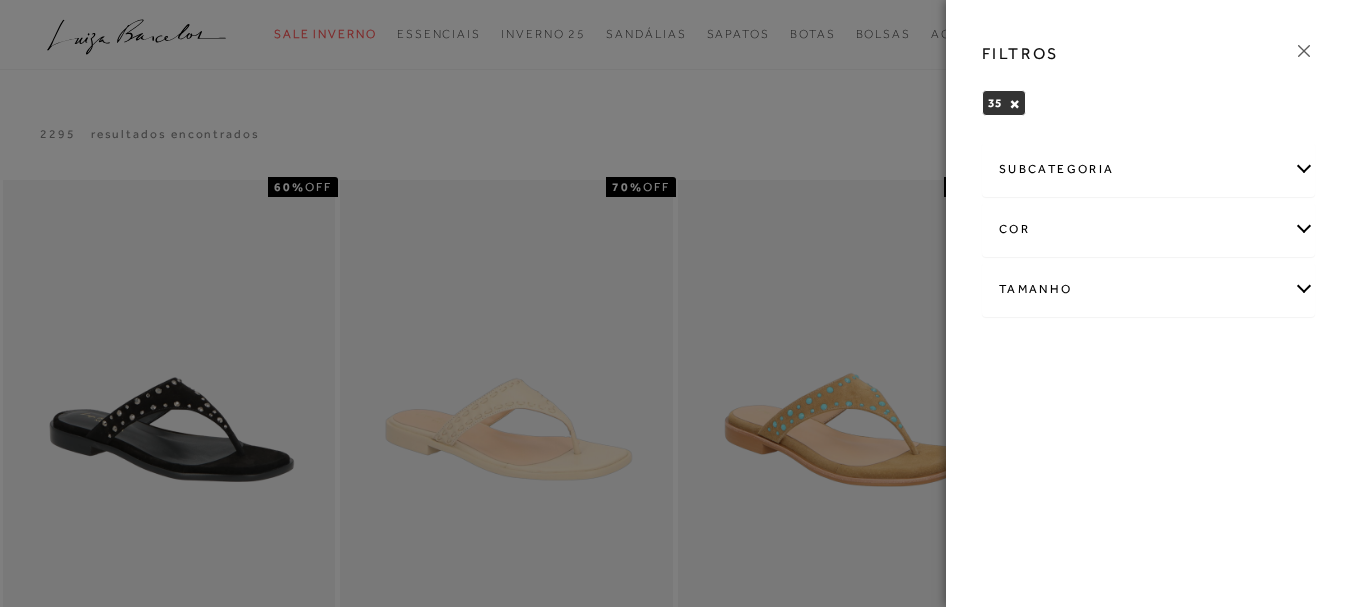 click on "cor" at bounding box center [1148, 229] 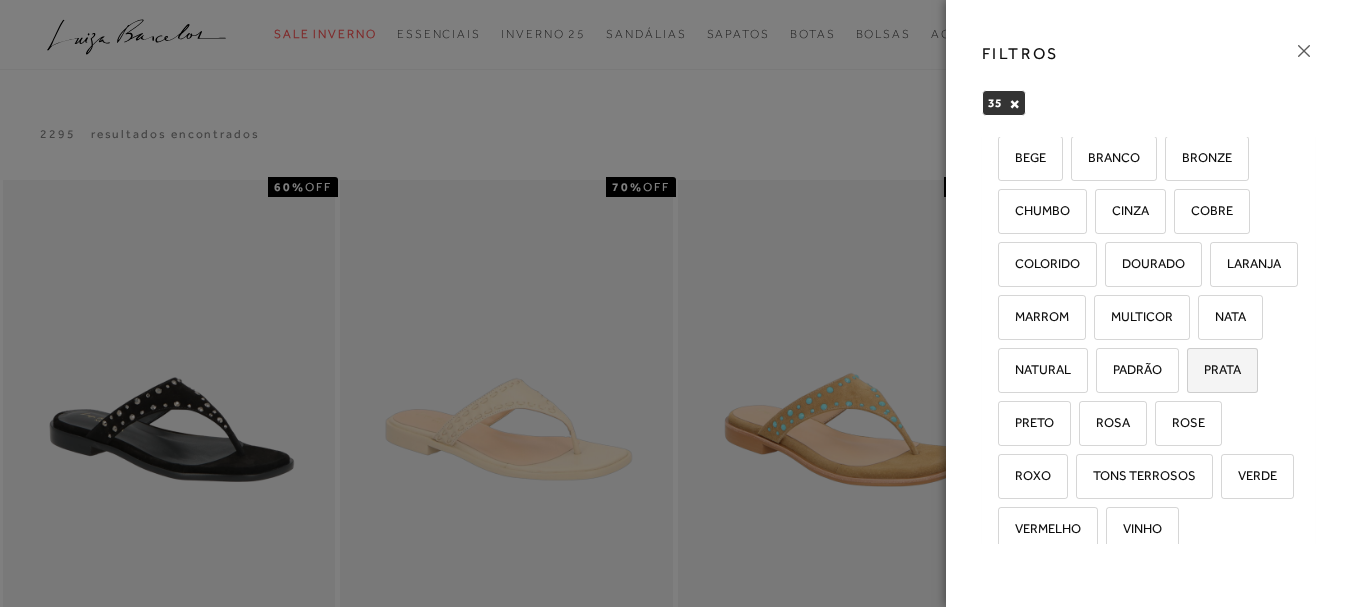 scroll, scrollTop: 193, scrollLeft: 0, axis: vertical 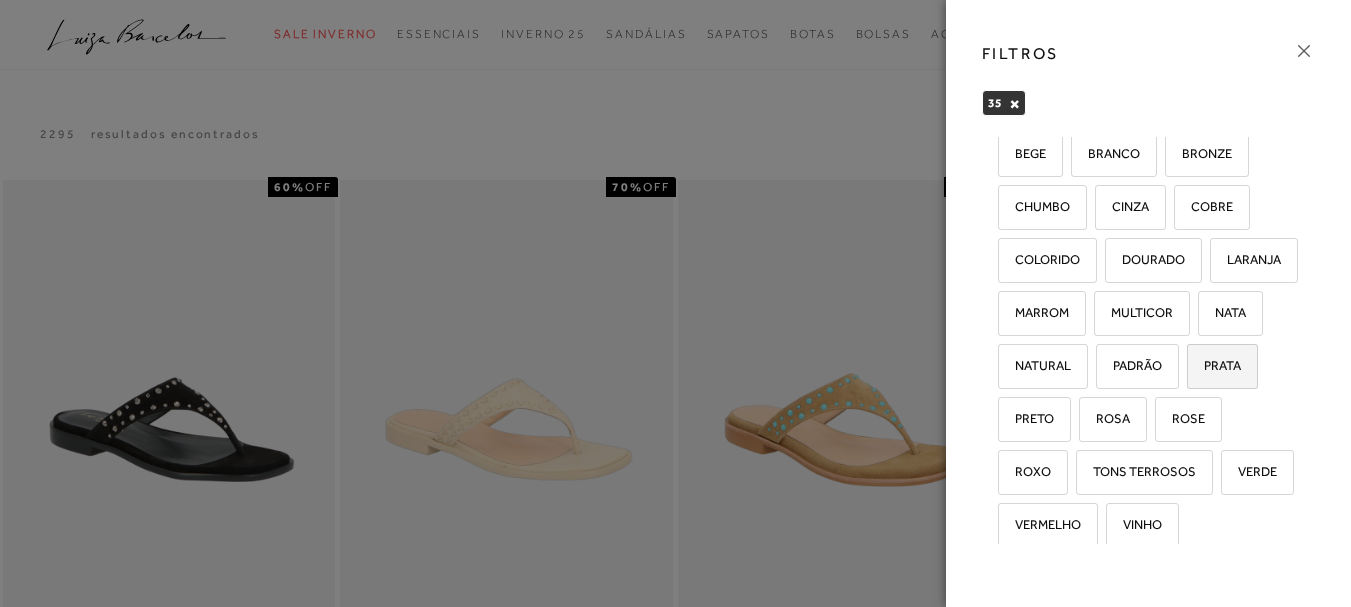 click on "PRATA" at bounding box center (1215, 365) 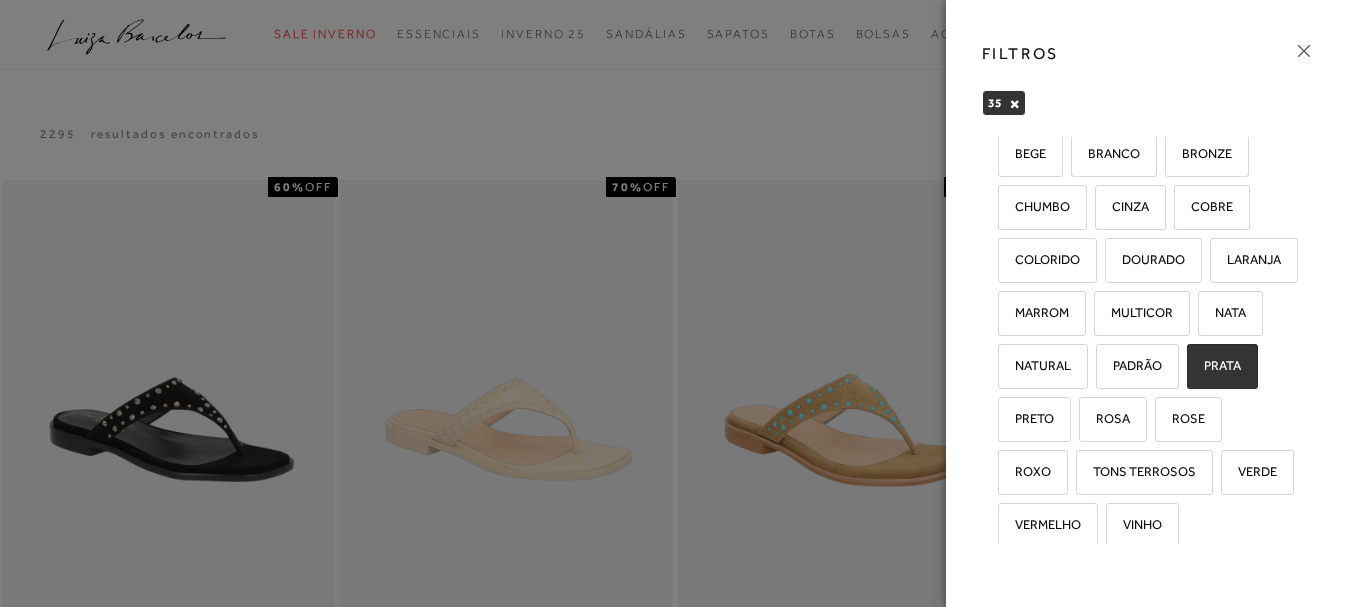 checkbox on "true" 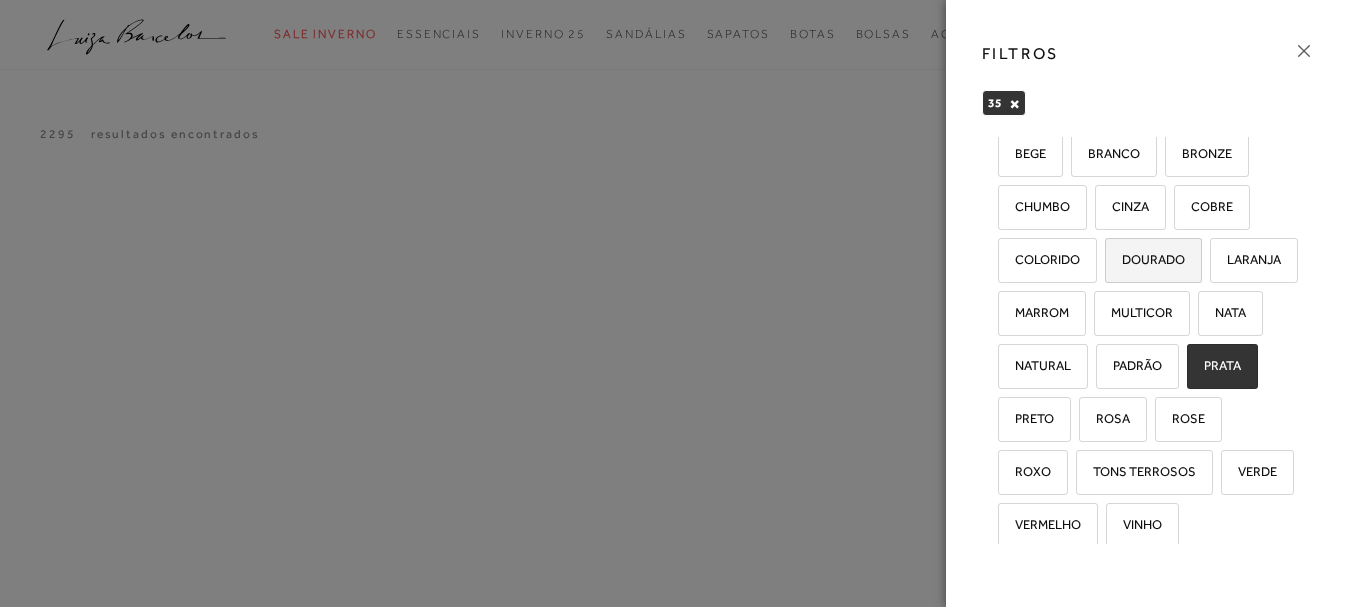 click on "DOURADO" at bounding box center (1146, 259) 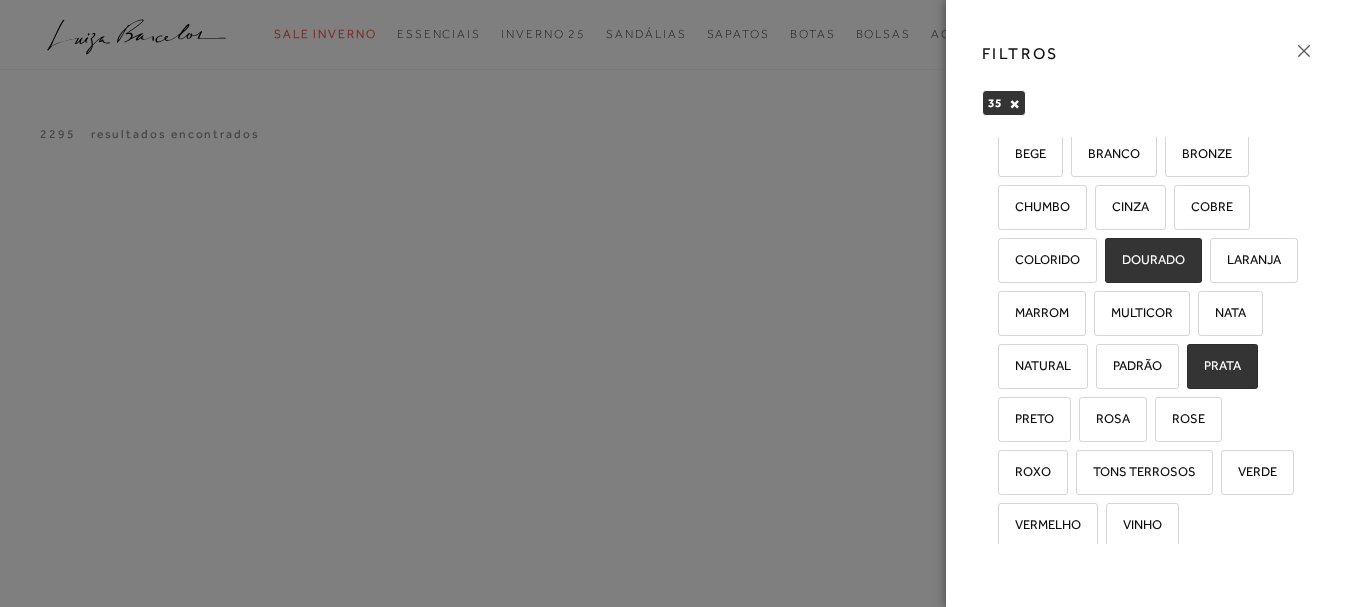 checkbox on "true" 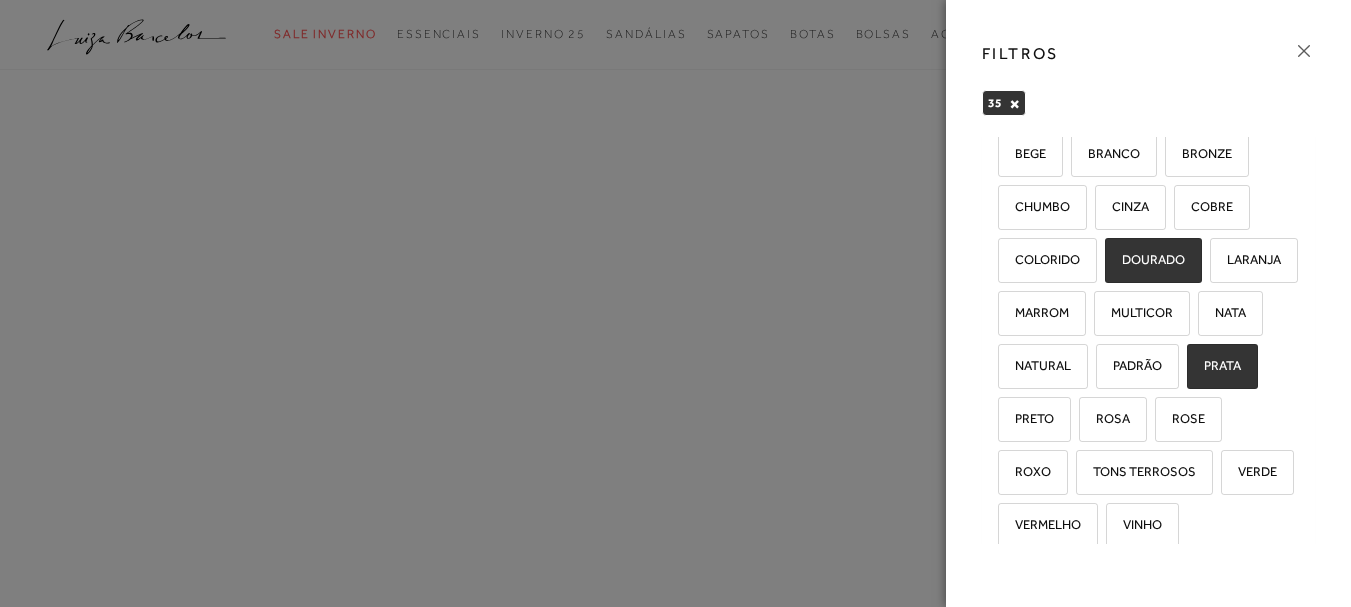 click 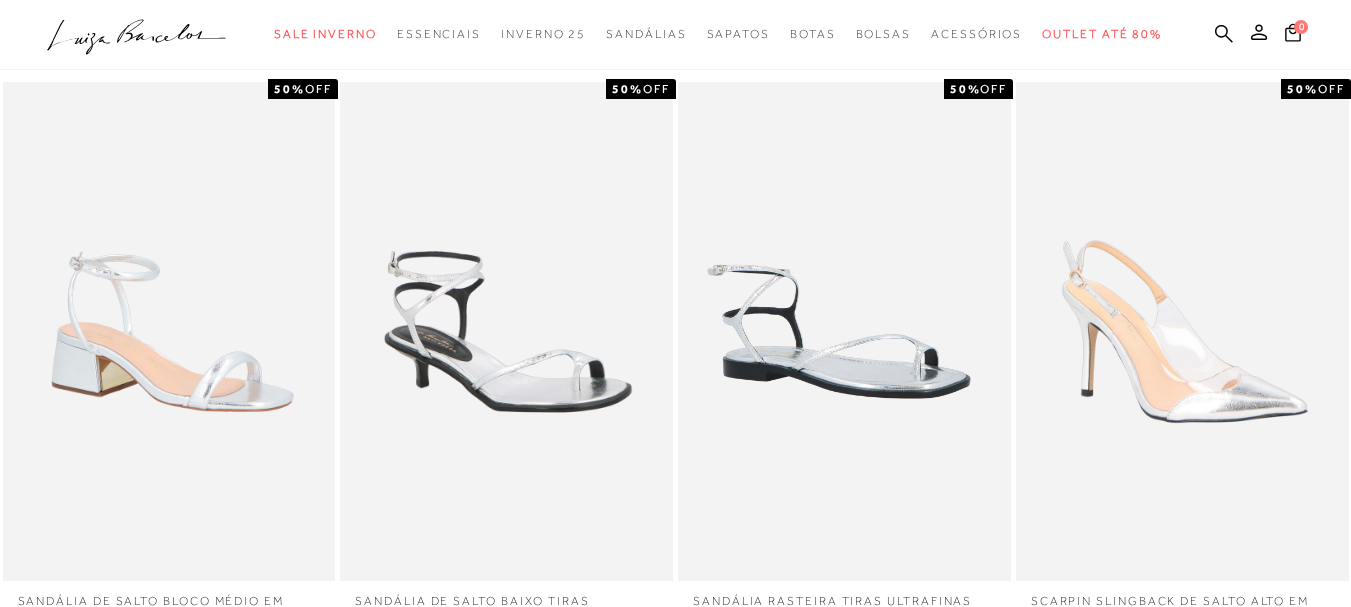 scroll, scrollTop: 0, scrollLeft: 0, axis: both 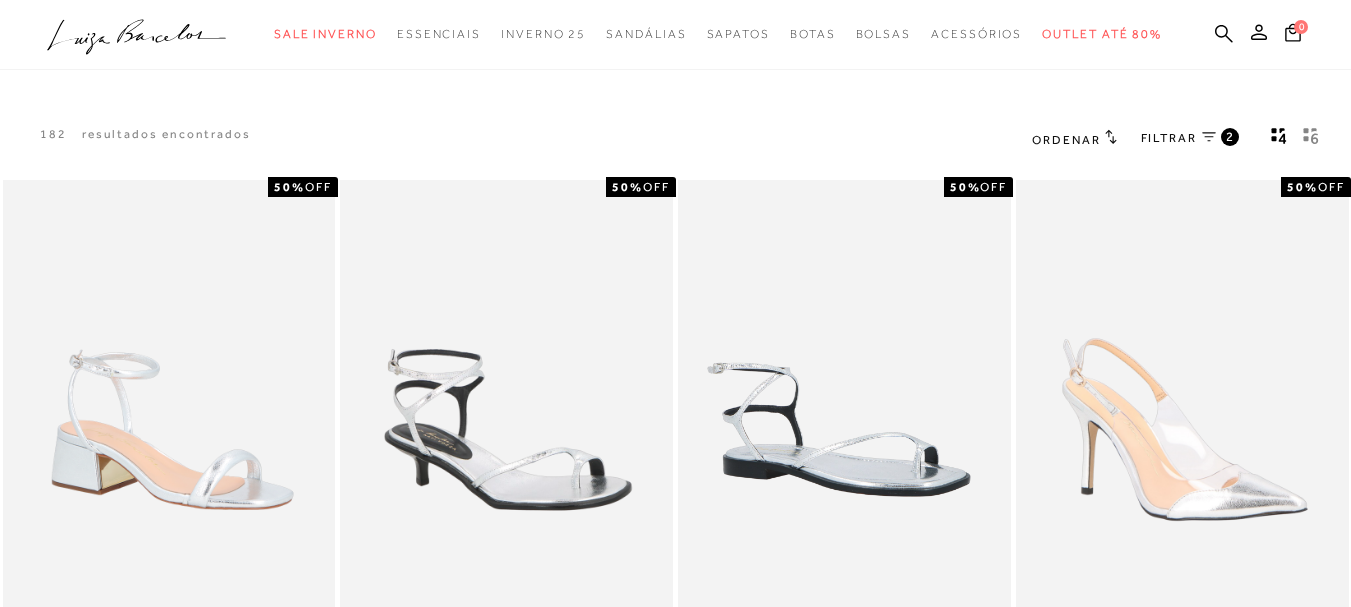 click on "2" at bounding box center (1230, 137) 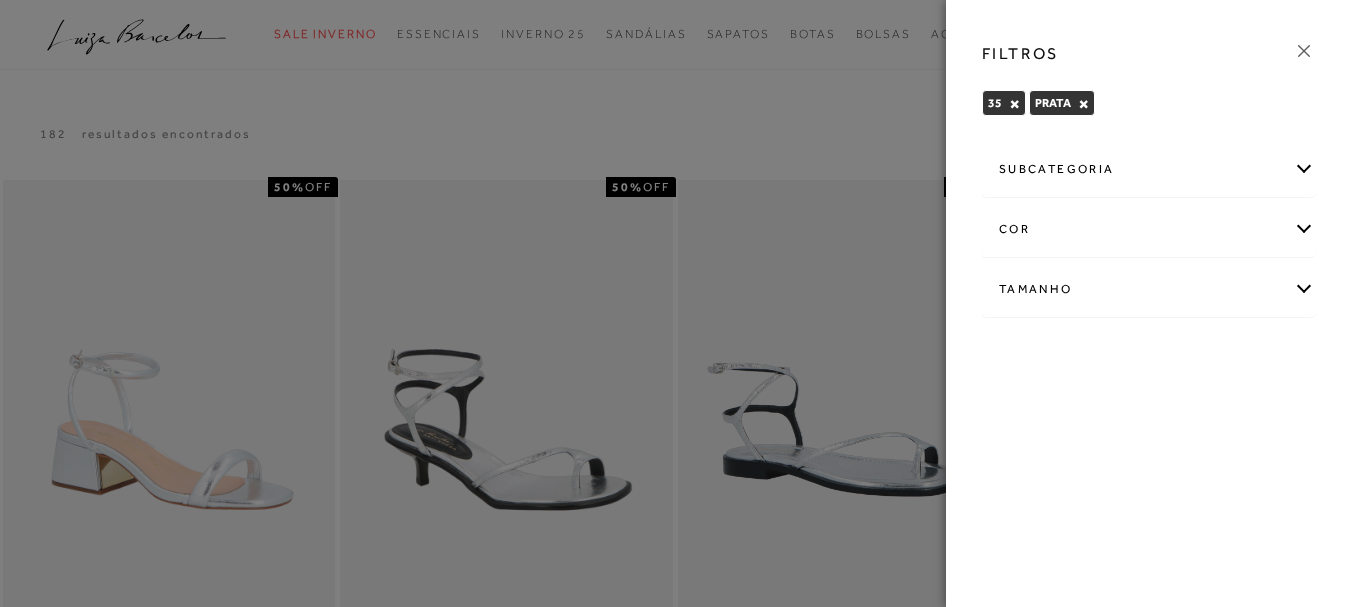 click on "cor" at bounding box center (1148, 229) 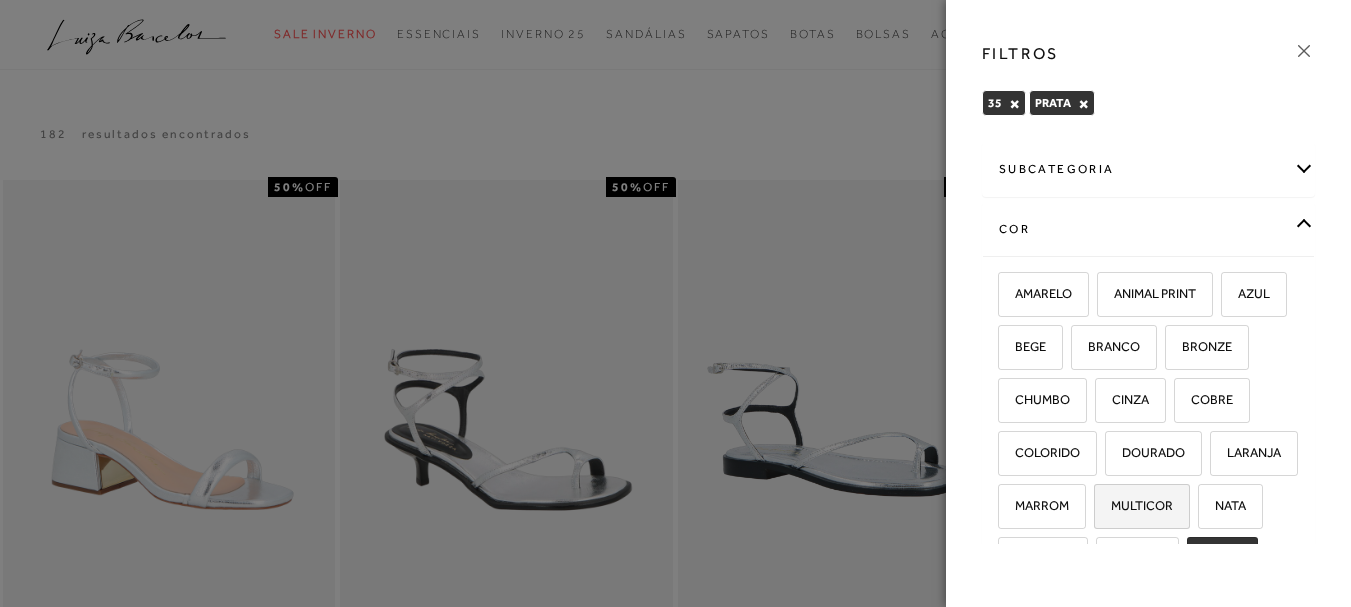 scroll, scrollTop: 185, scrollLeft: 0, axis: vertical 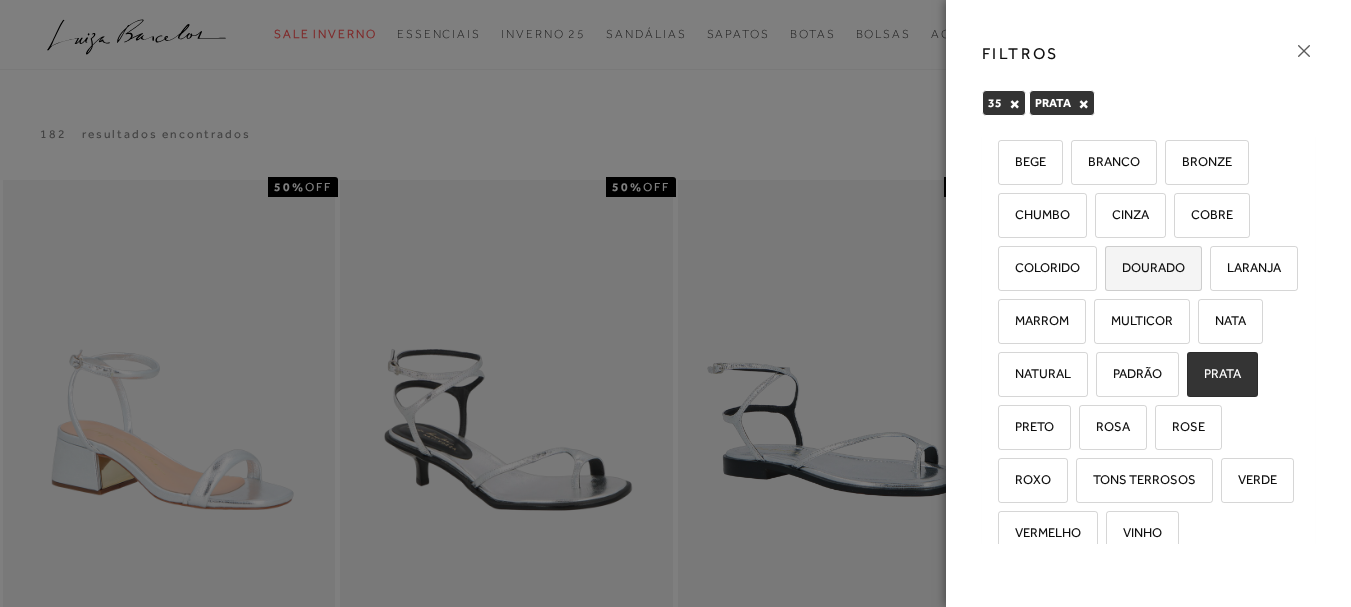 click on "DOURADO" at bounding box center [1146, 267] 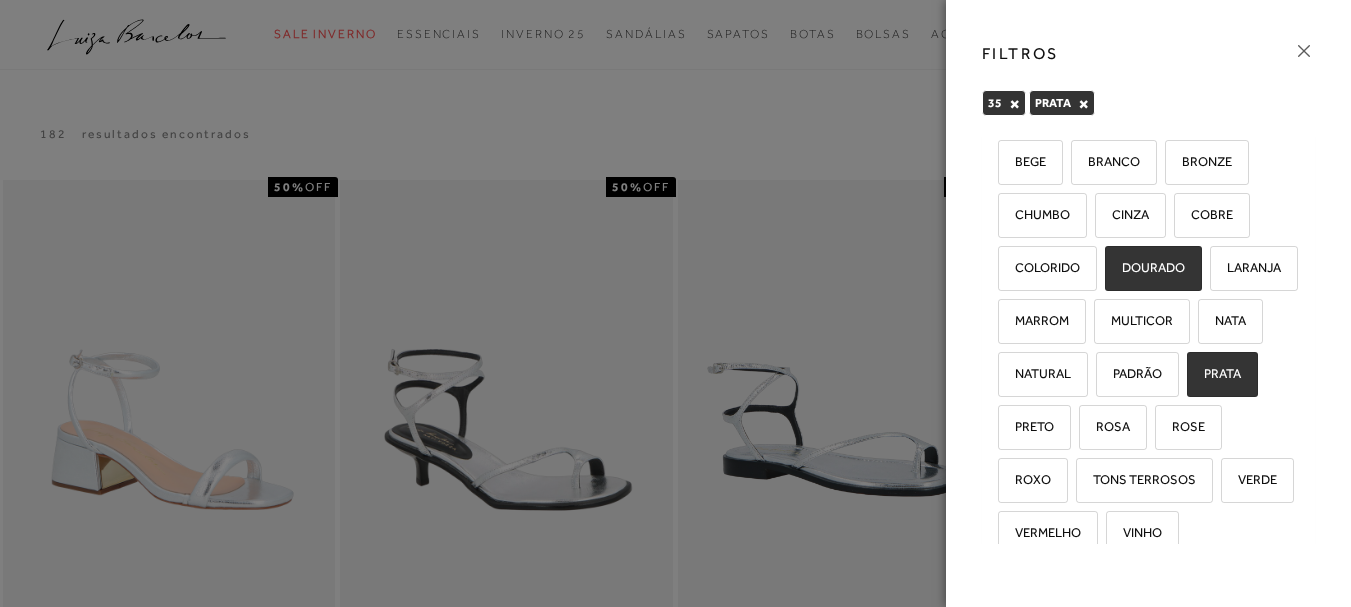 checkbox on "true" 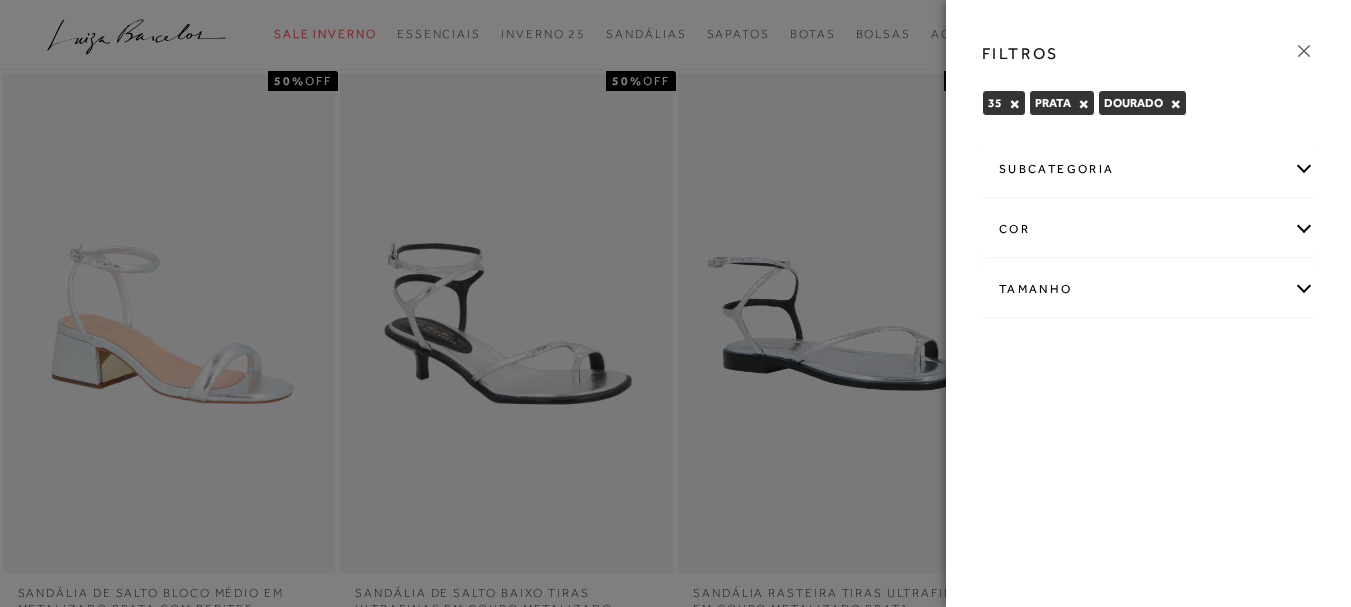scroll, scrollTop: 0, scrollLeft: 0, axis: both 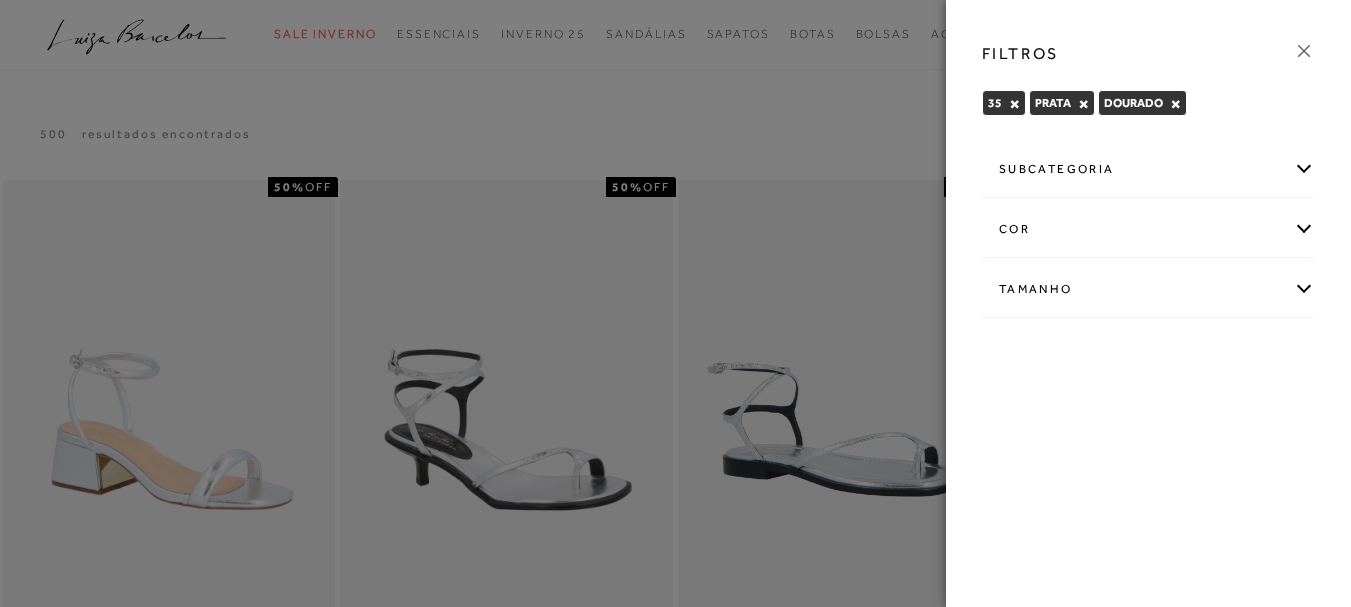 click 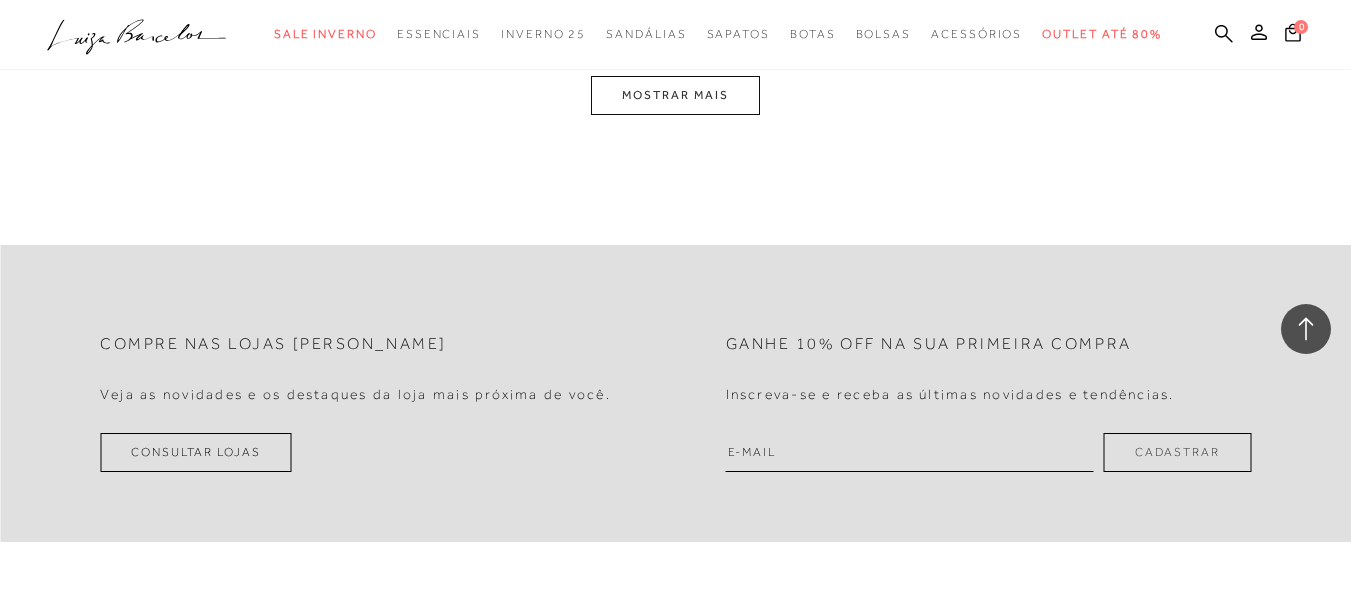 scroll, scrollTop: 2138, scrollLeft: 0, axis: vertical 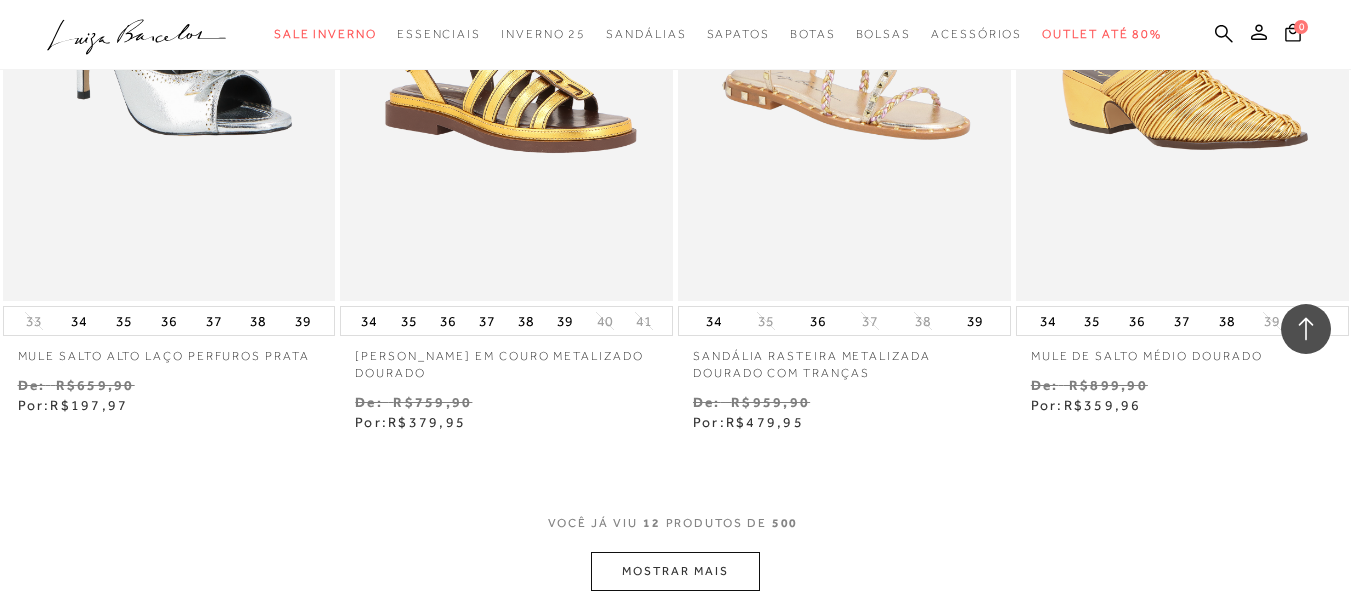 click on "MOSTRAR MAIS" at bounding box center (675, 571) 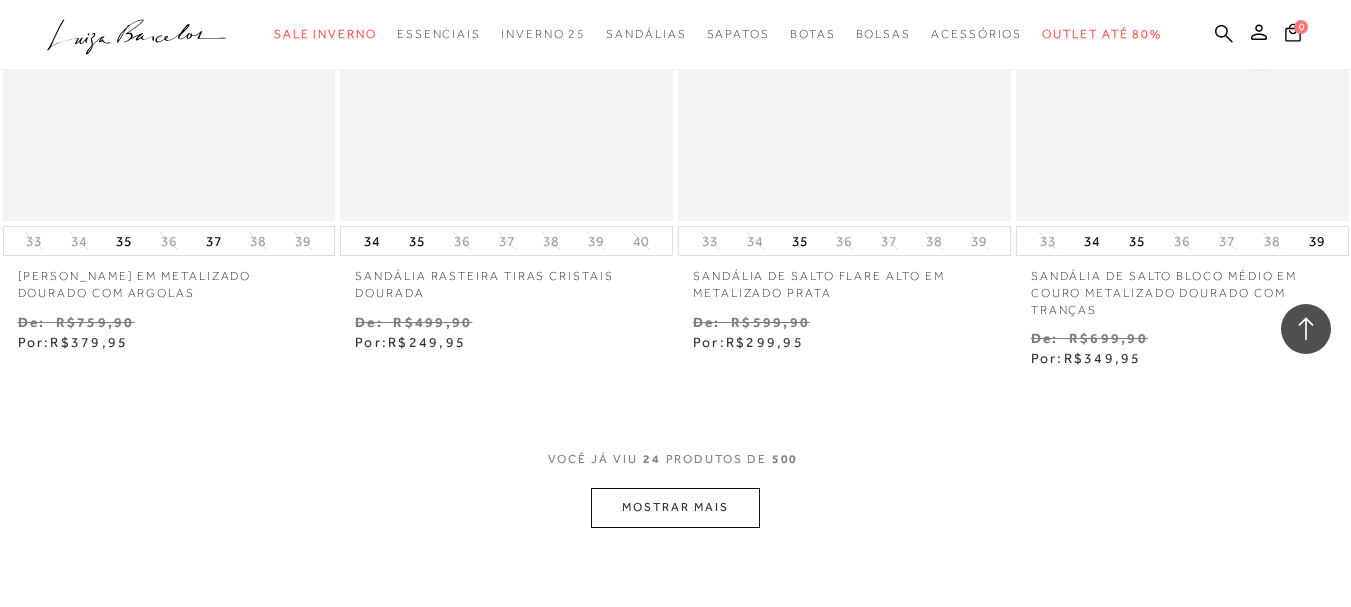 scroll, scrollTop: 3762, scrollLeft: 0, axis: vertical 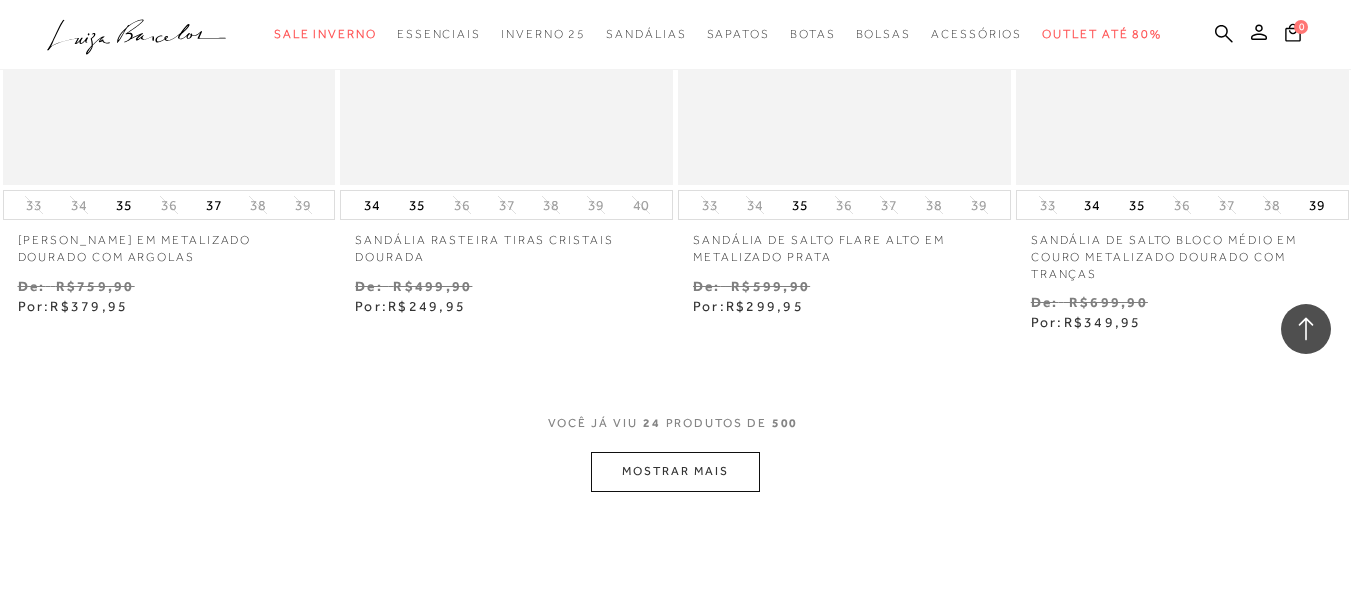 click on "MOSTRAR MAIS" at bounding box center [675, 471] 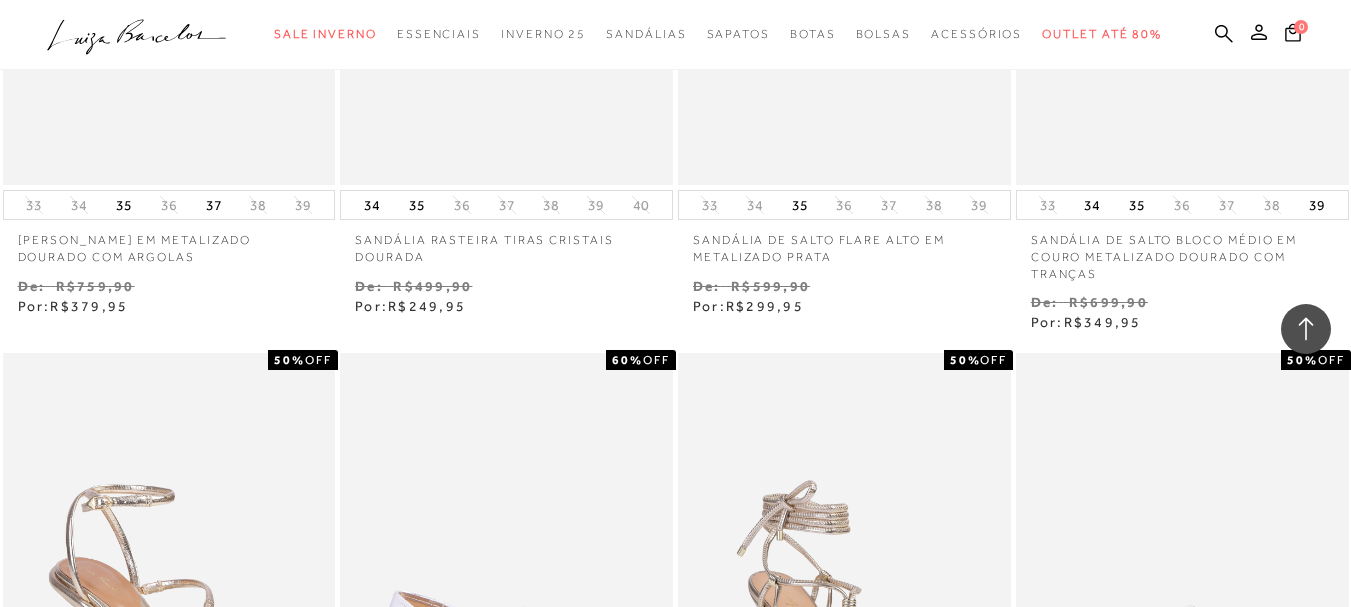 scroll, scrollTop: 4026, scrollLeft: 0, axis: vertical 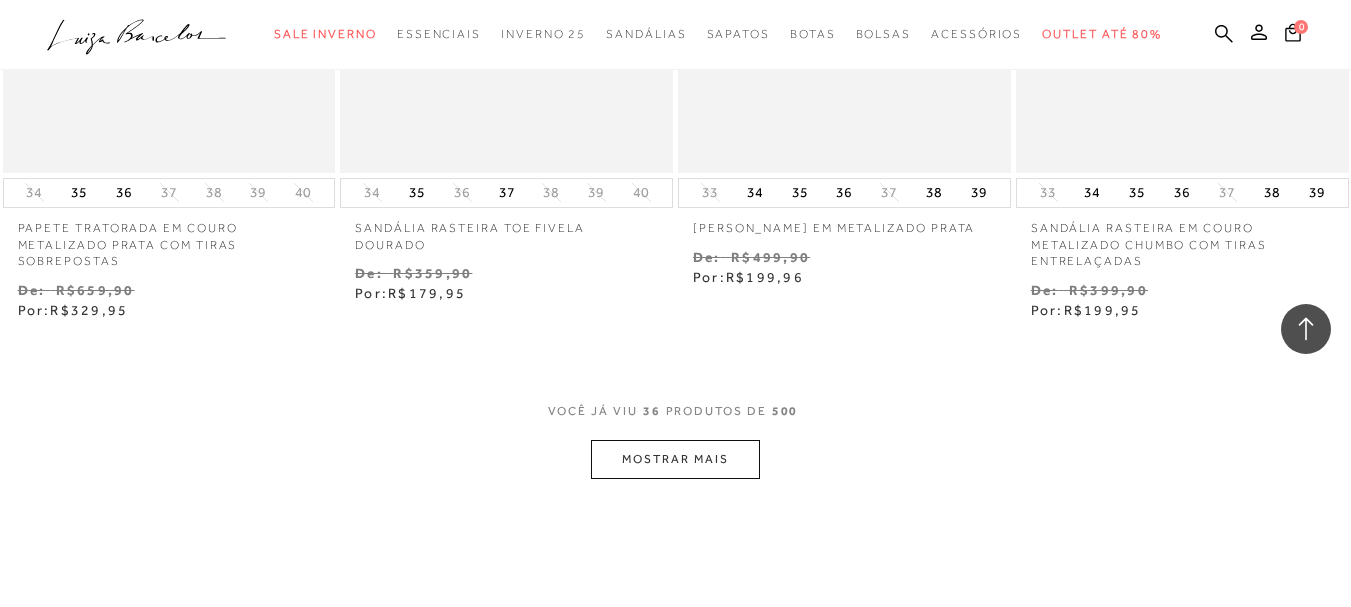 click on "MOSTRAR MAIS" at bounding box center [675, 459] 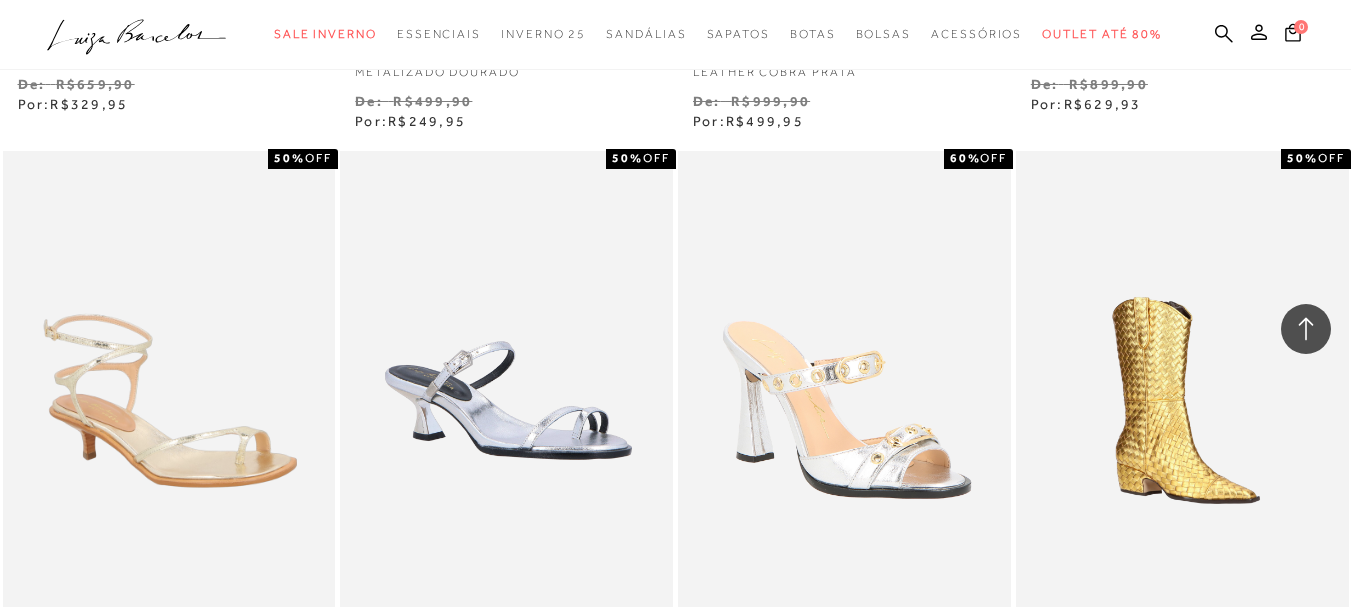 scroll, scrollTop: 7423, scrollLeft: 0, axis: vertical 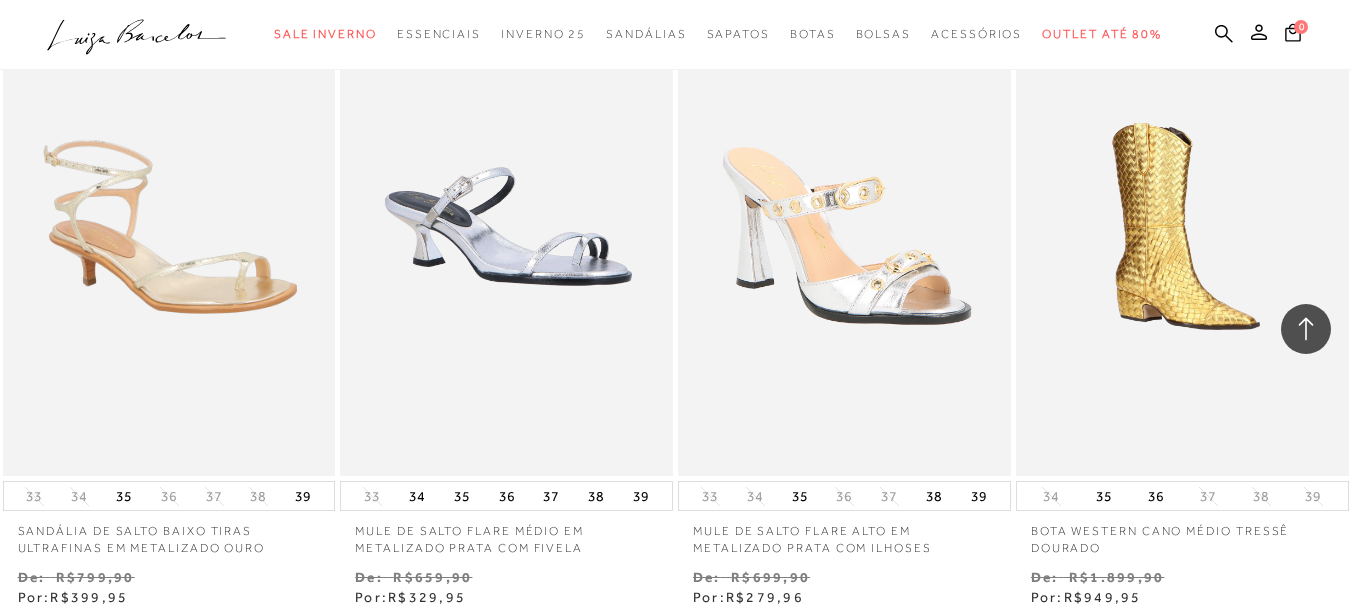 click on "MOSTRAR MAIS" at bounding box center [675, 746] 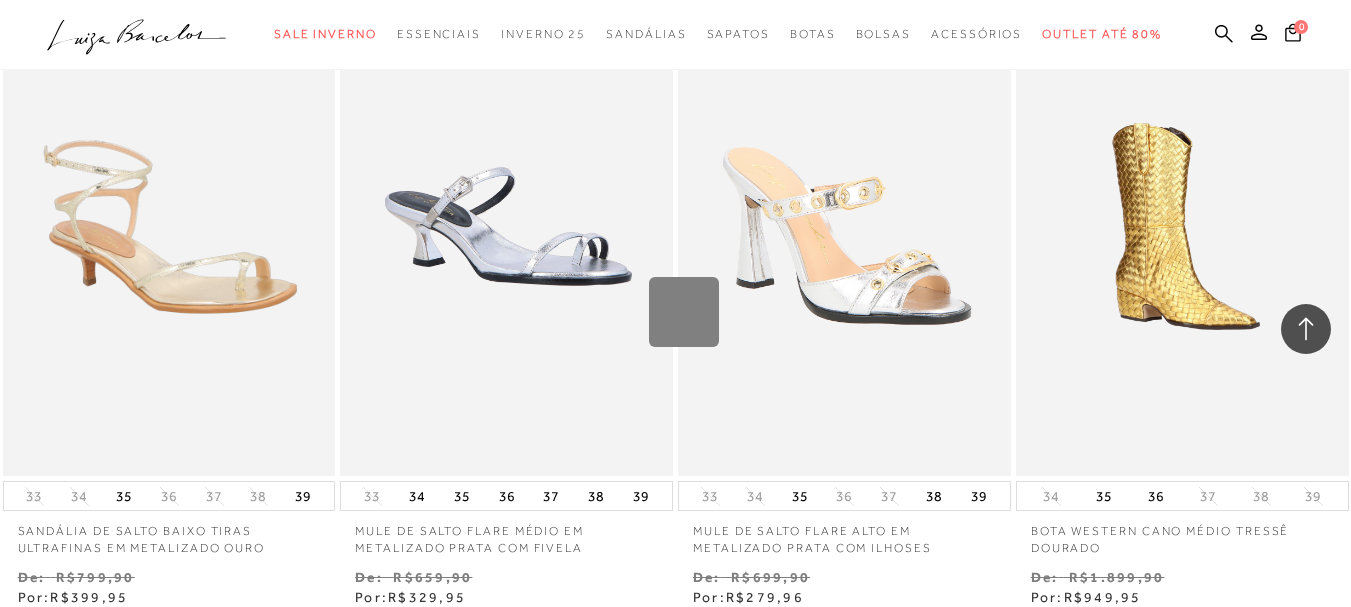 scroll, scrollTop: 7931, scrollLeft: 0, axis: vertical 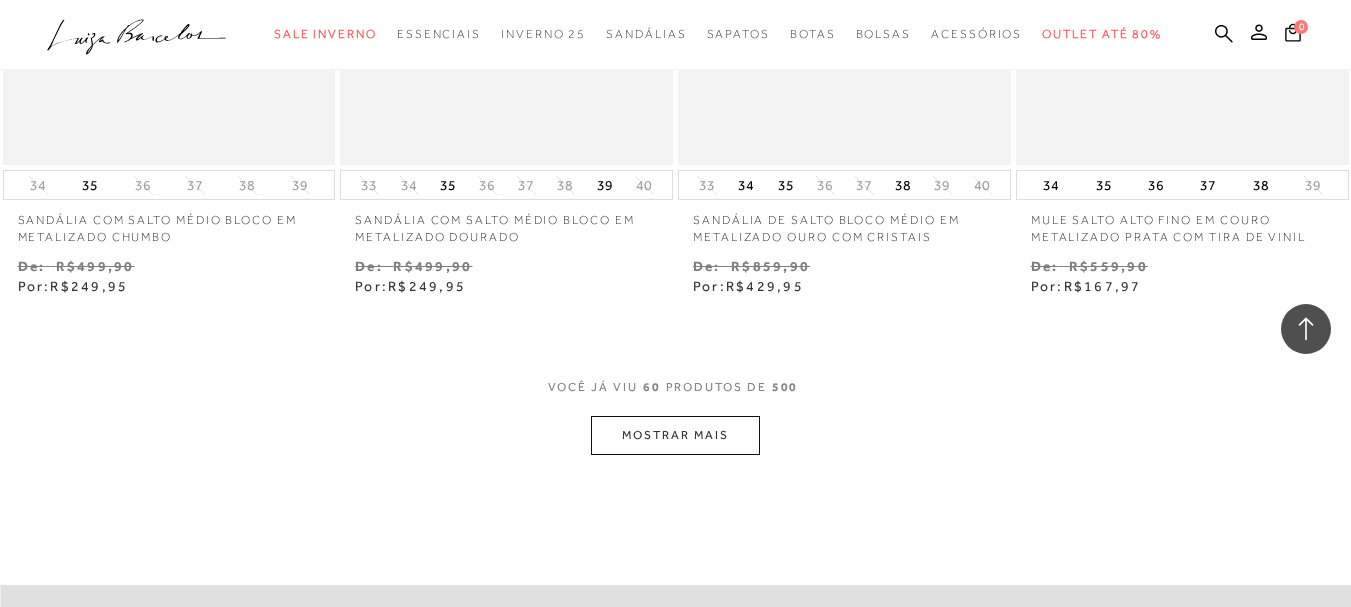 click on "MOSTRAR MAIS" at bounding box center [675, 435] 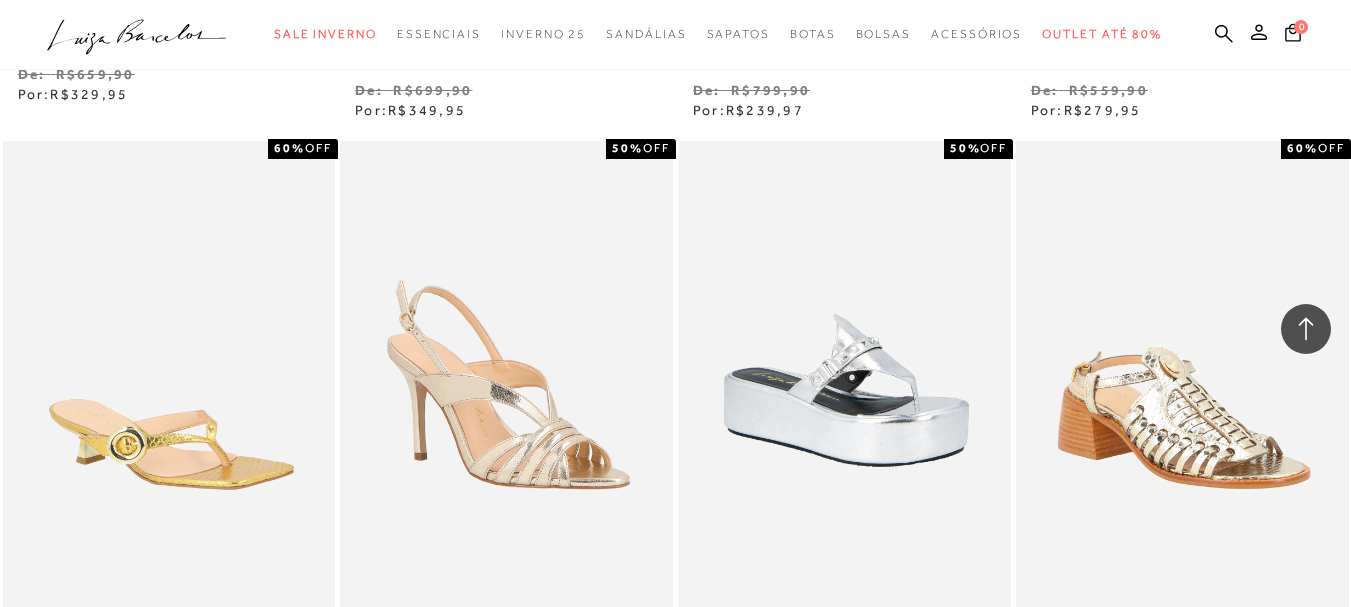 scroll, scrollTop: 11389, scrollLeft: 0, axis: vertical 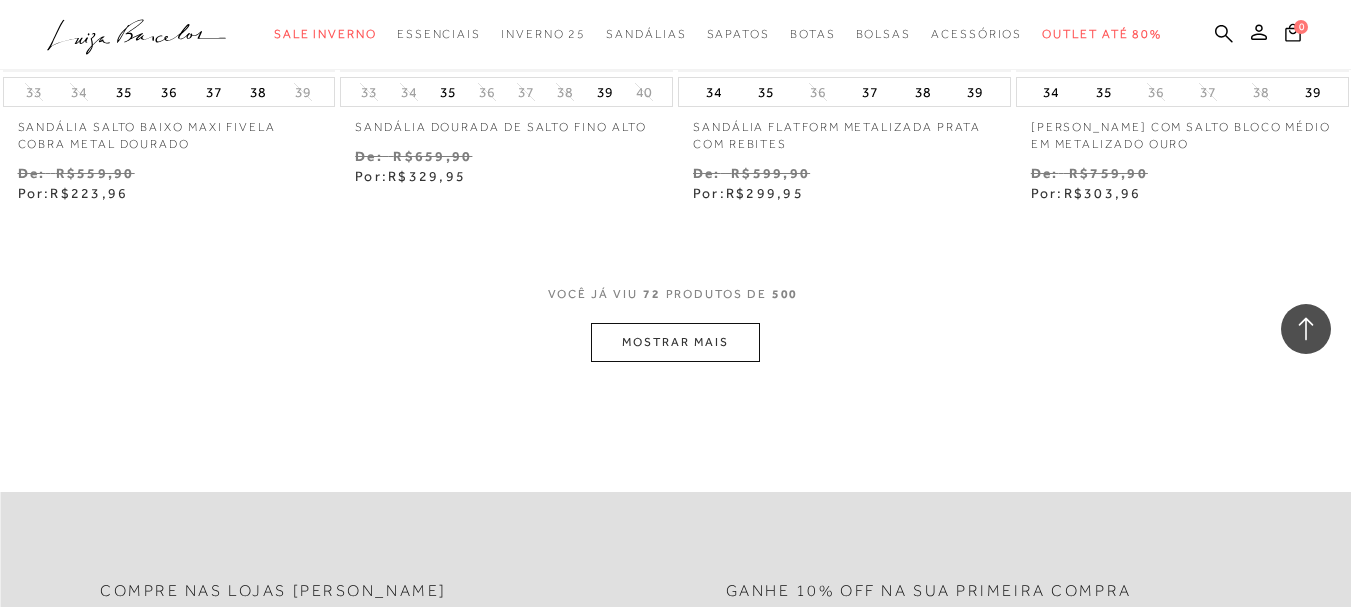 click on "MOSTRAR MAIS" at bounding box center [675, 342] 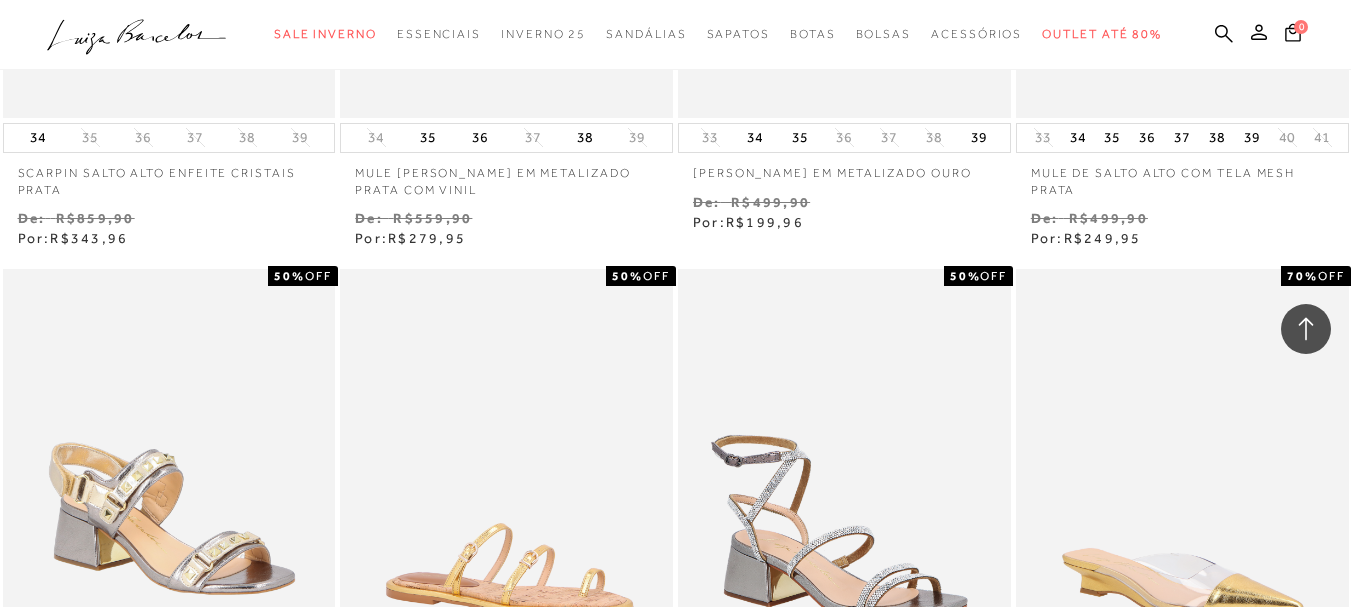 scroll, scrollTop: 13141, scrollLeft: 0, axis: vertical 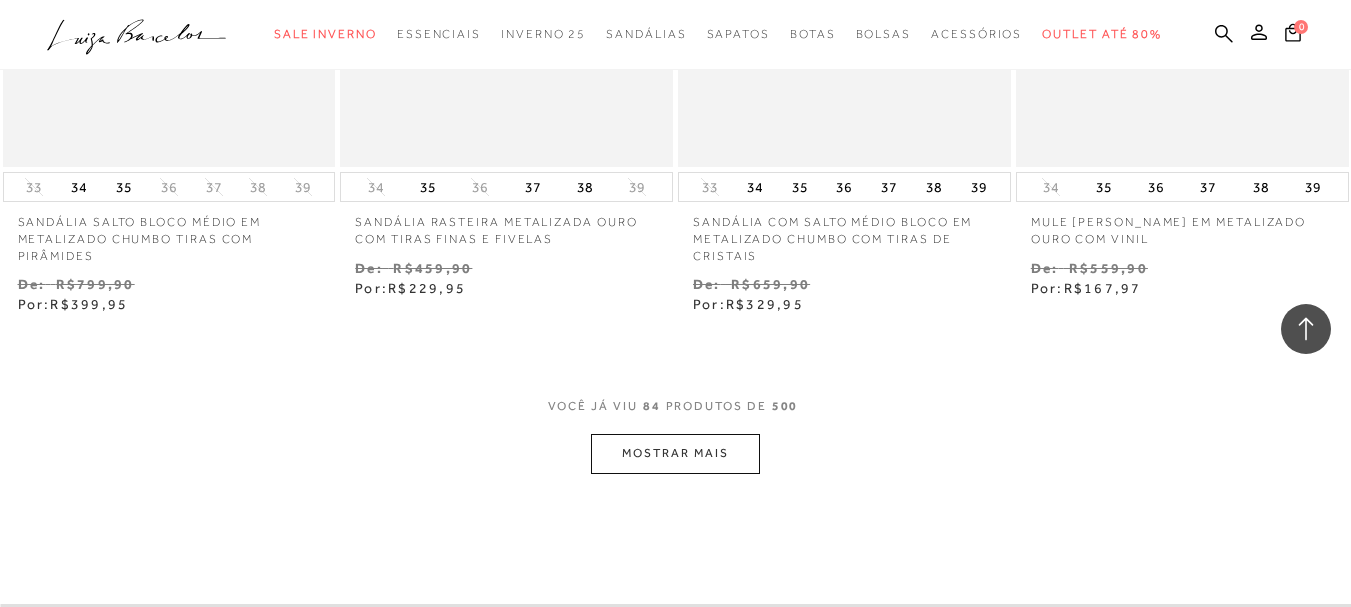 click on "MOSTRAR MAIS" at bounding box center (675, 453) 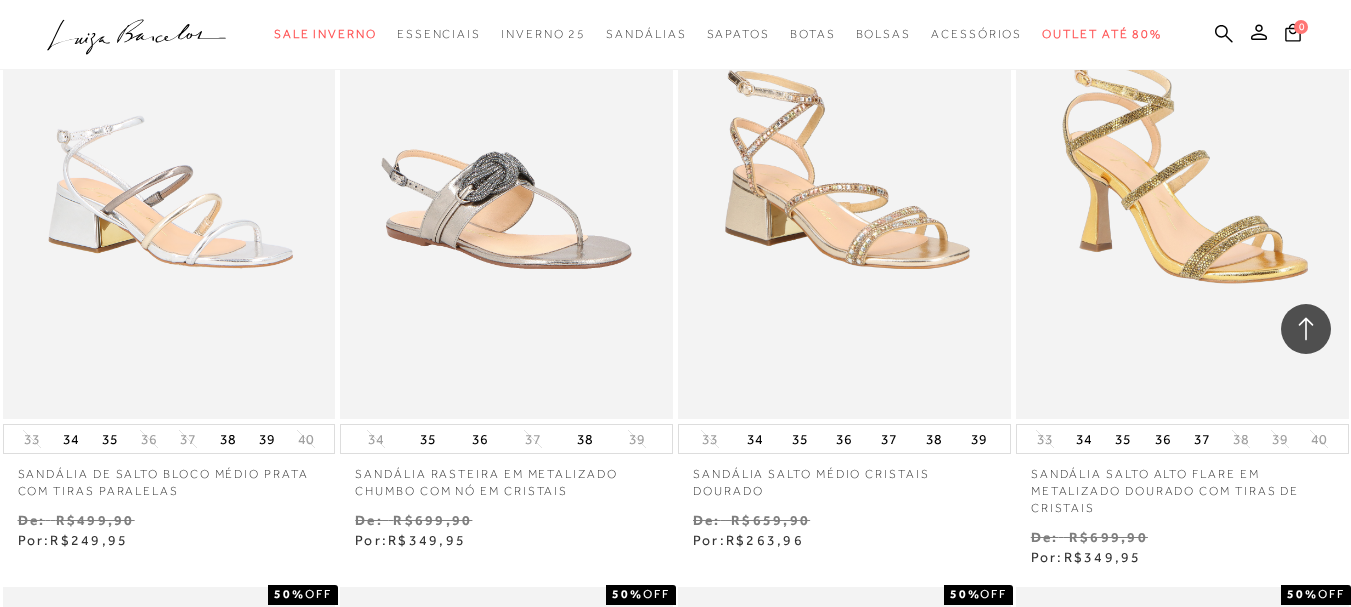 scroll, scrollTop: 15186, scrollLeft: 0, axis: vertical 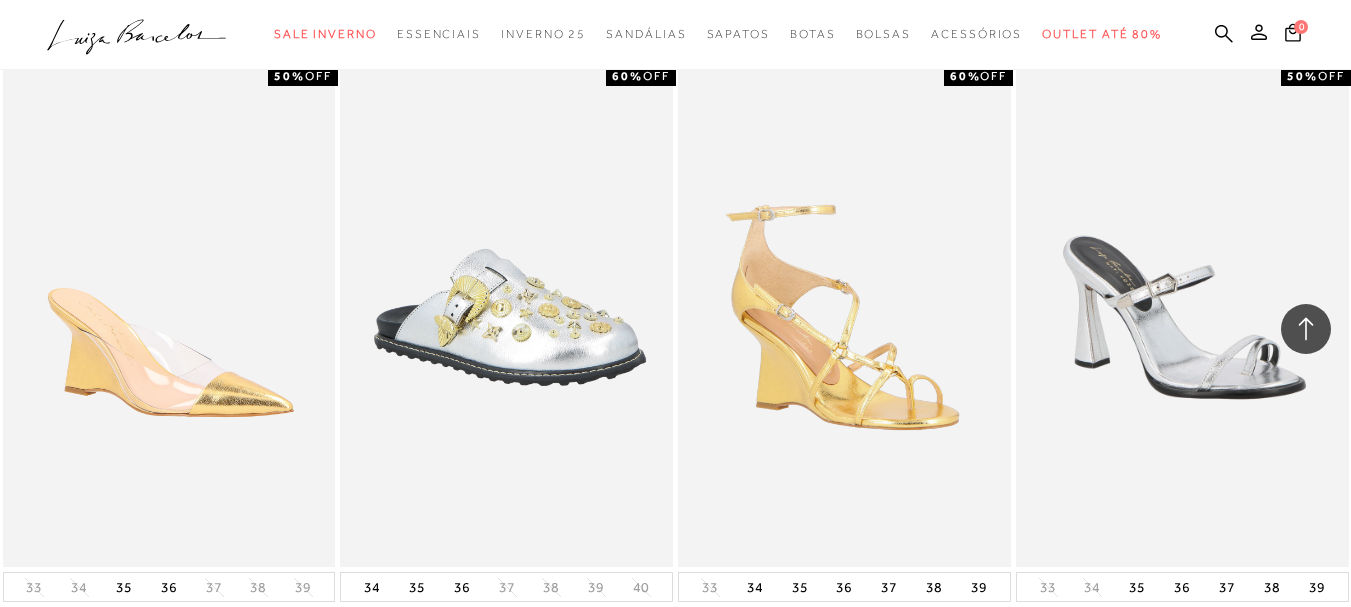 click on "MOSTRAR MAIS" at bounding box center (675, 854) 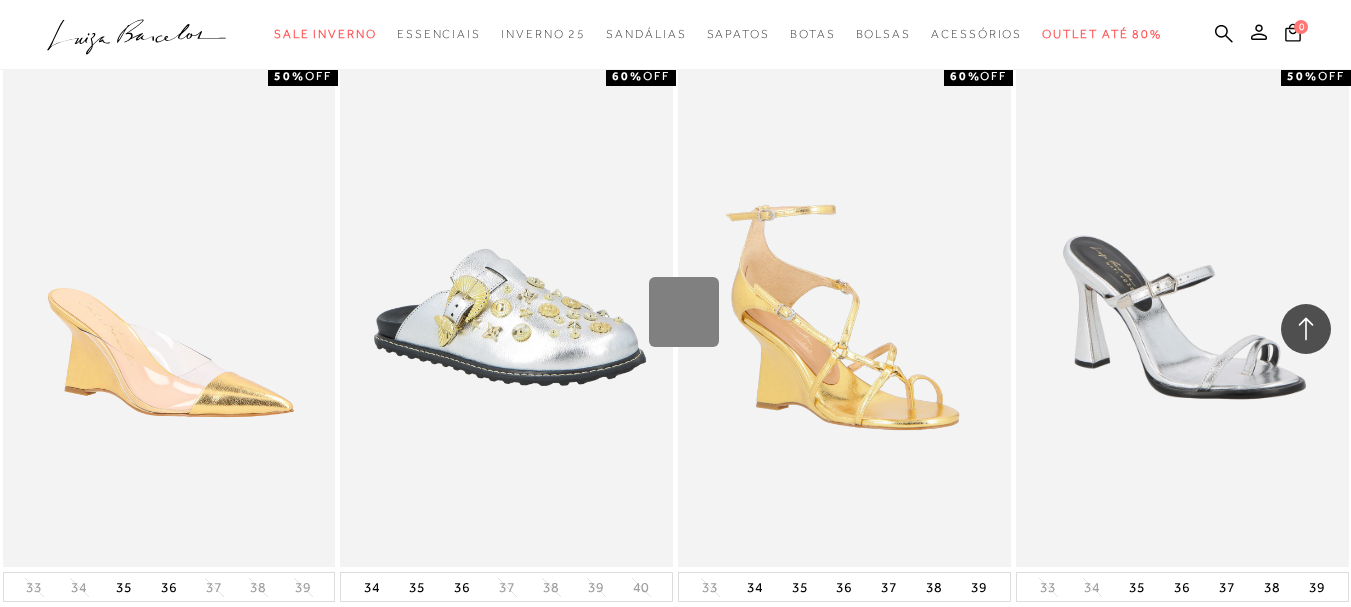scroll, scrollTop: 15600, scrollLeft: 0, axis: vertical 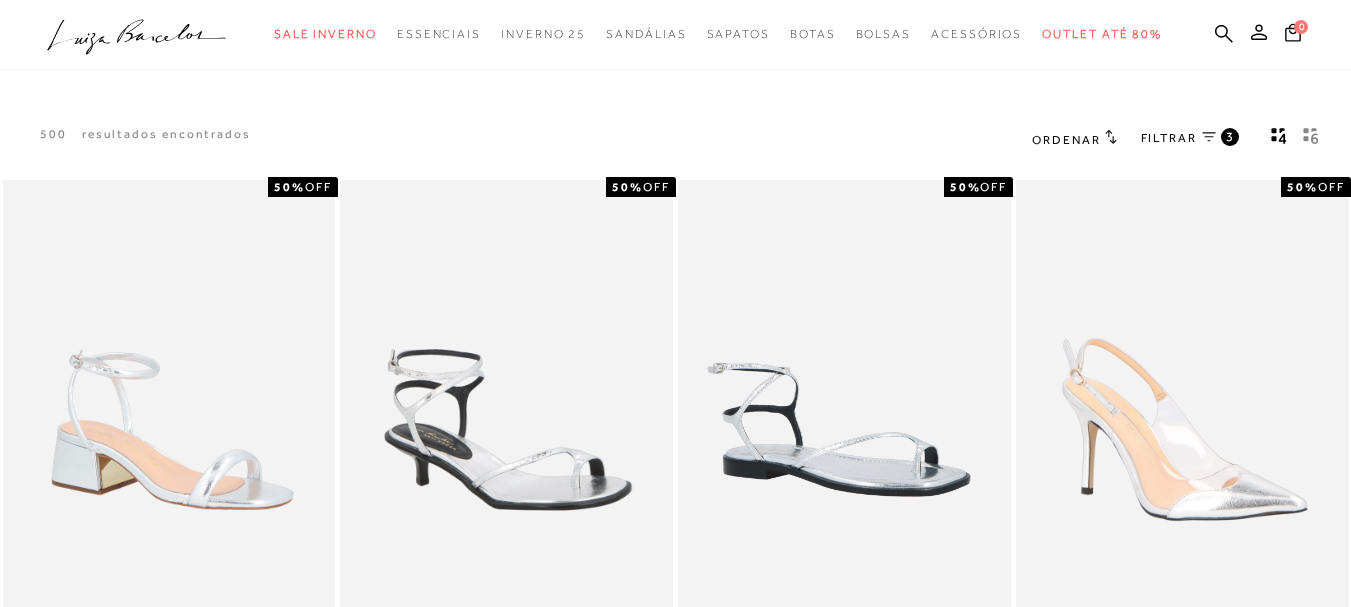 click on "FILTRAR" at bounding box center [1169, 138] 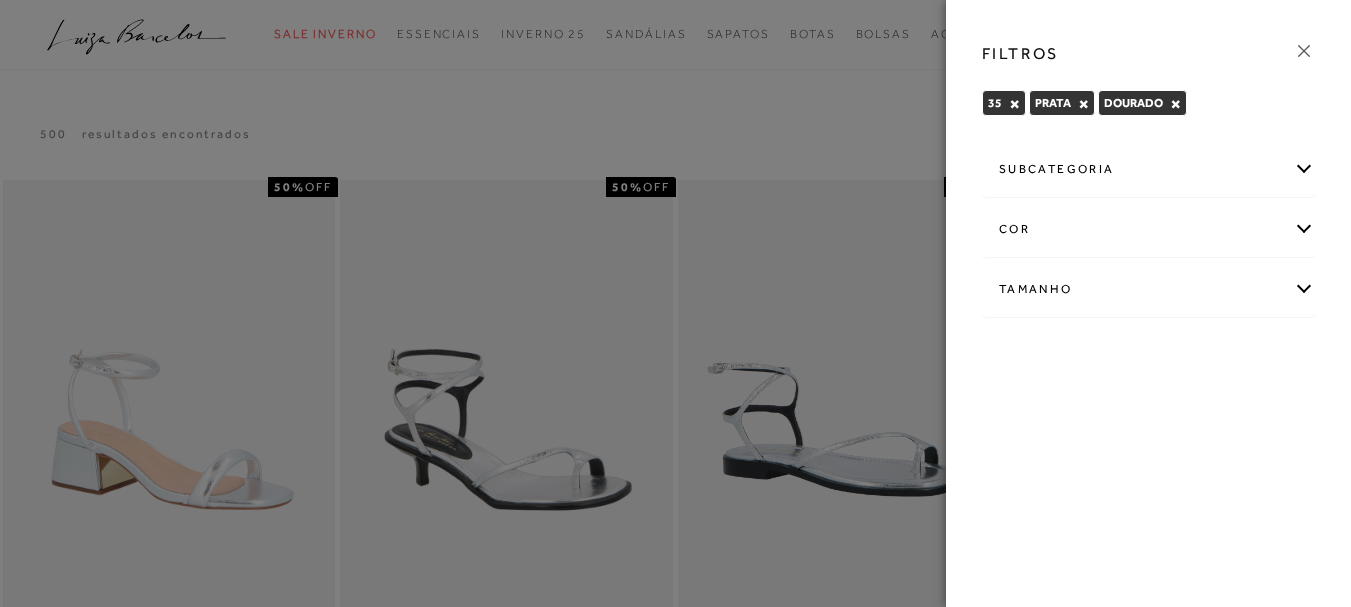 click on "subcategoria" at bounding box center [1148, 169] 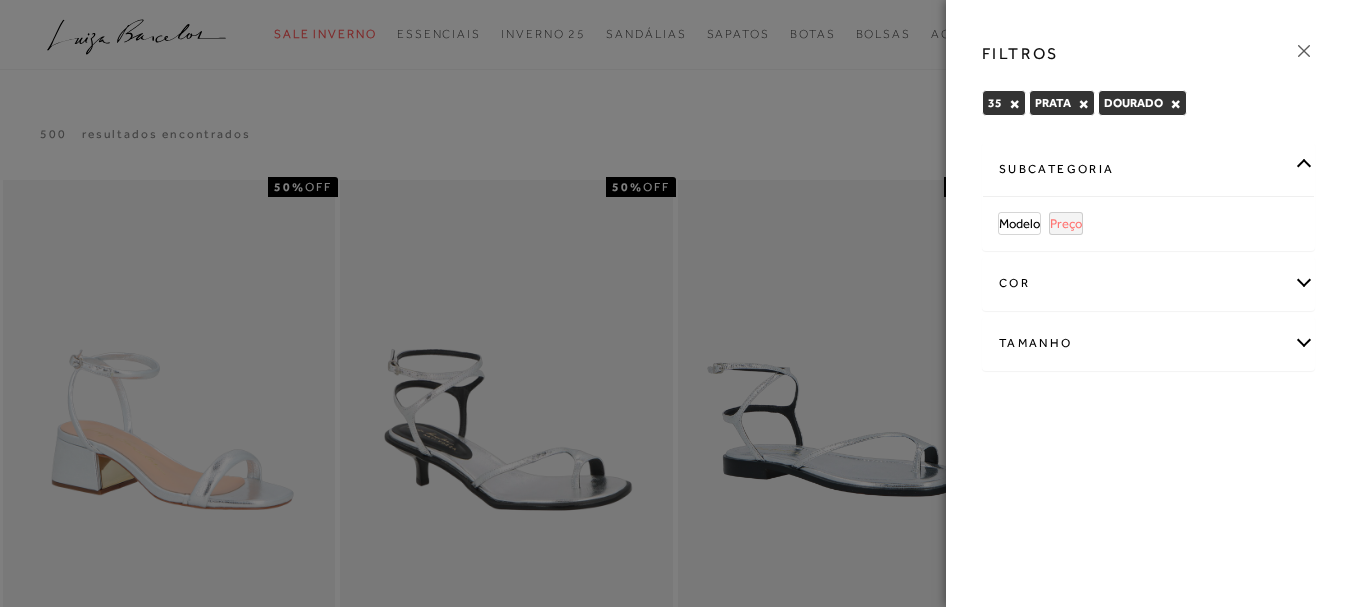 click on "Preço" at bounding box center (1066, 223) 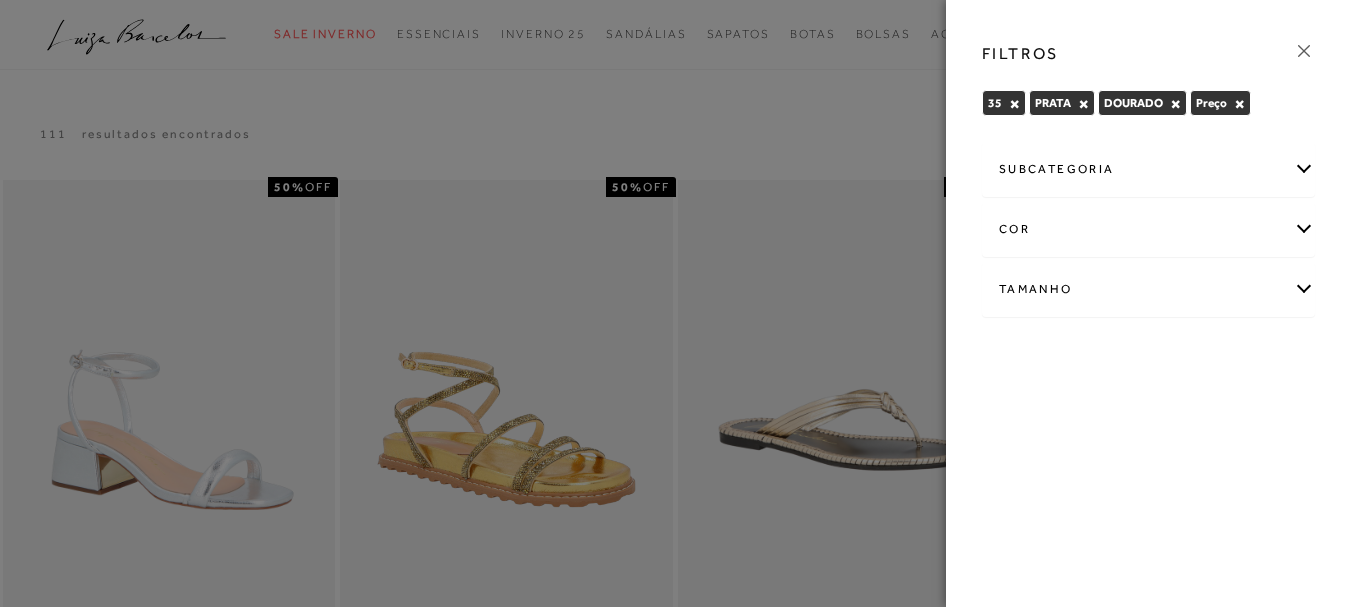 click on "subcategoria" at bounding box center (1148, 169) 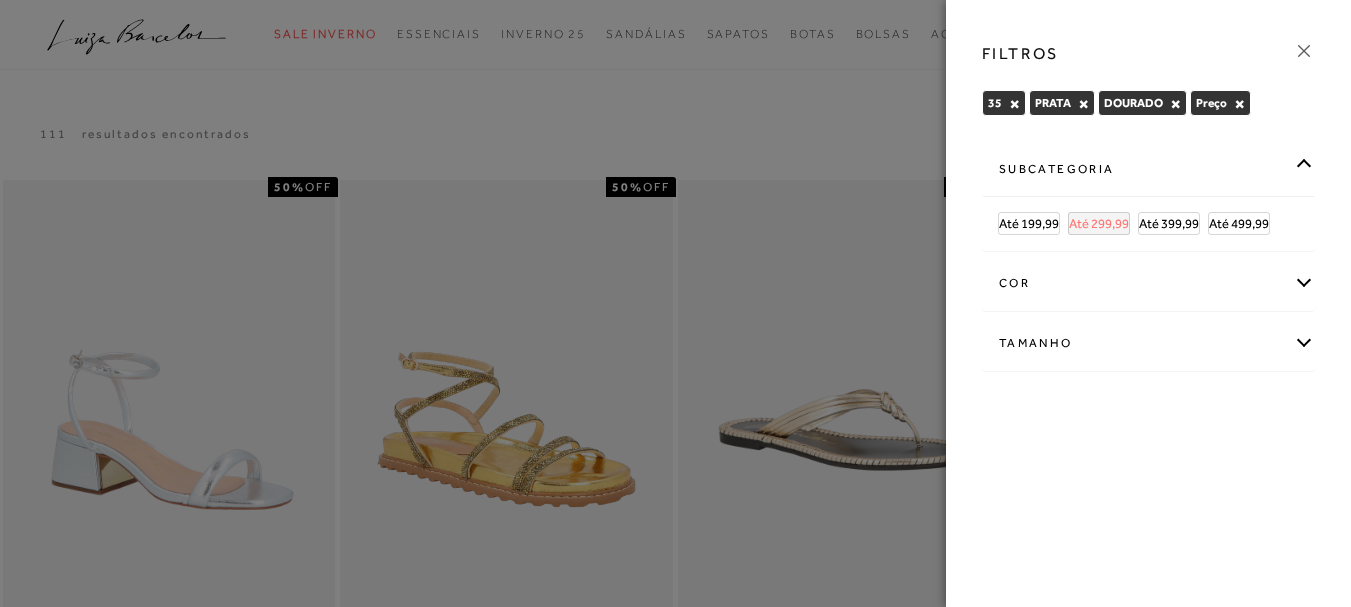 click on "Até 299,99" at bounding box center (1099, 223) 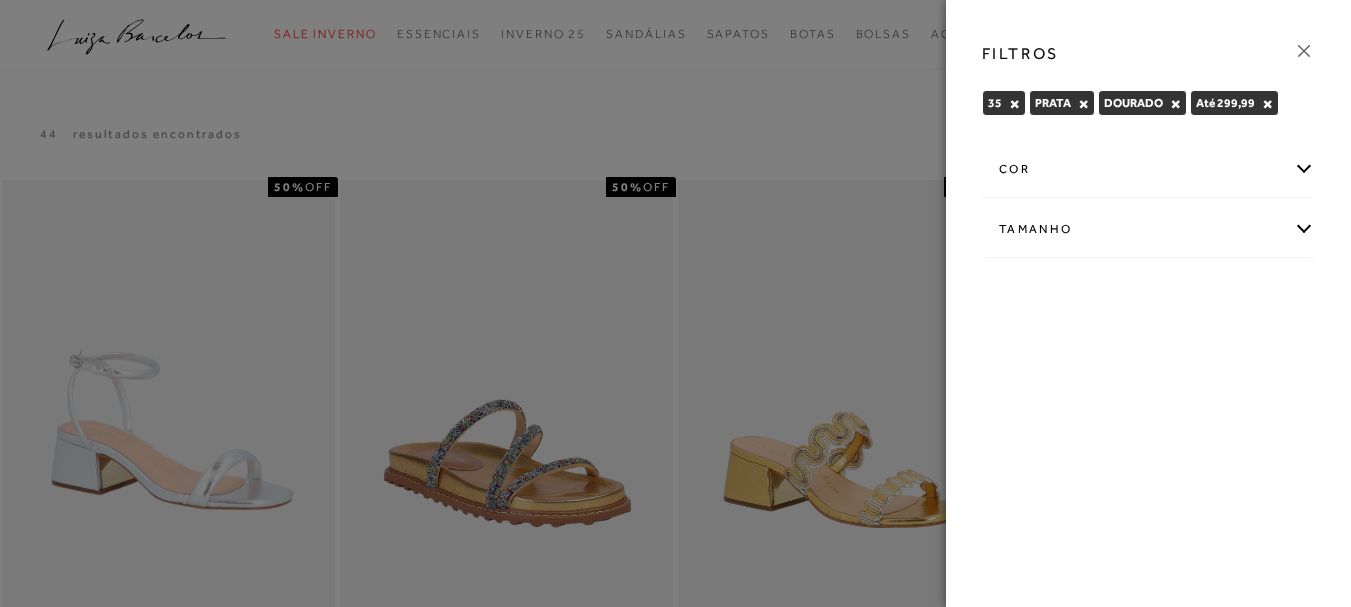 click 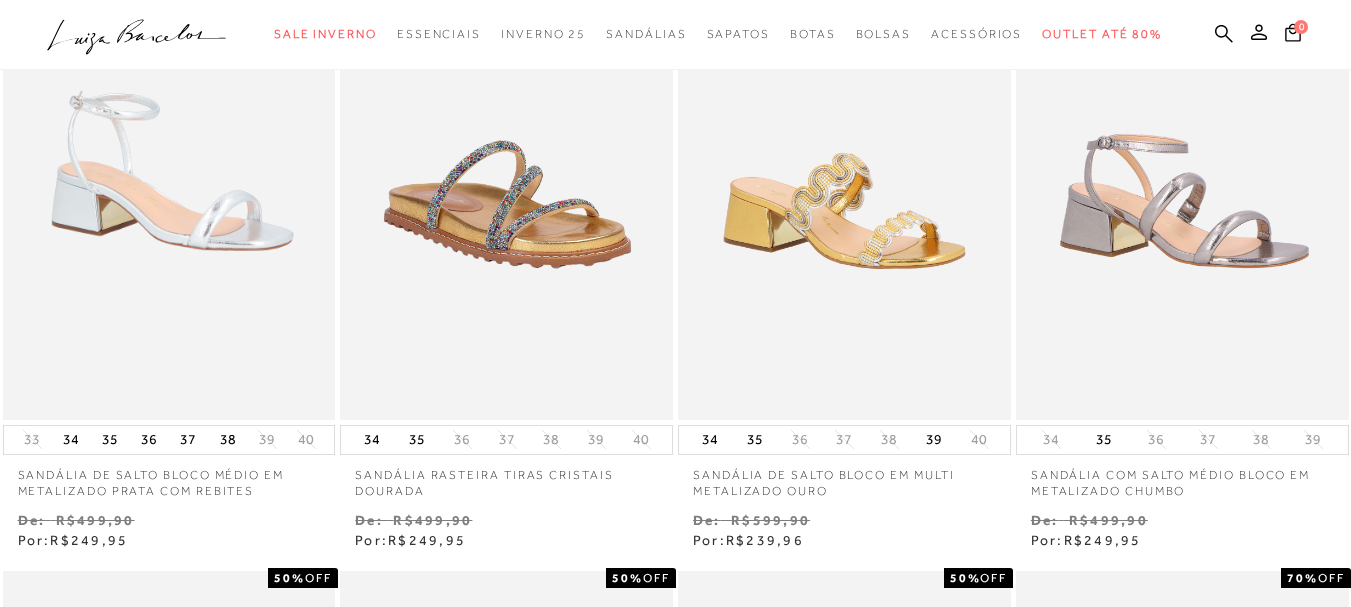 scroll, scrollTop: 831, scrollLeft: 0, axis: vertical 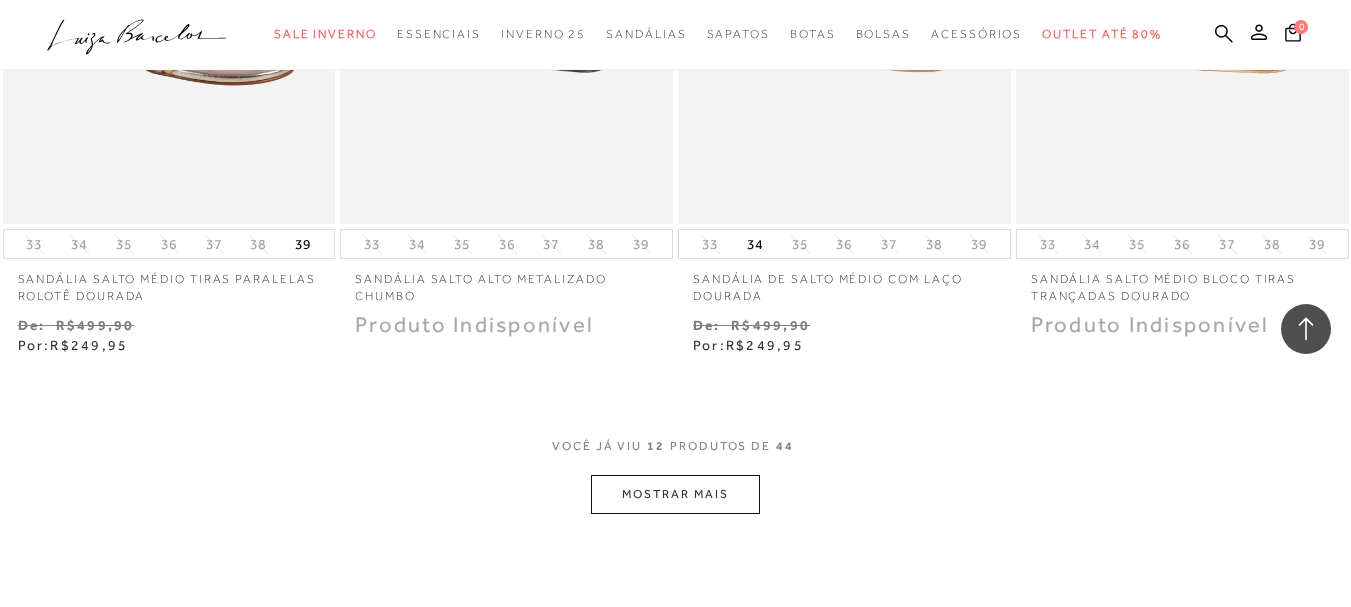 click on "MOSTRAR MAIS" at bounding box center (675, 494) 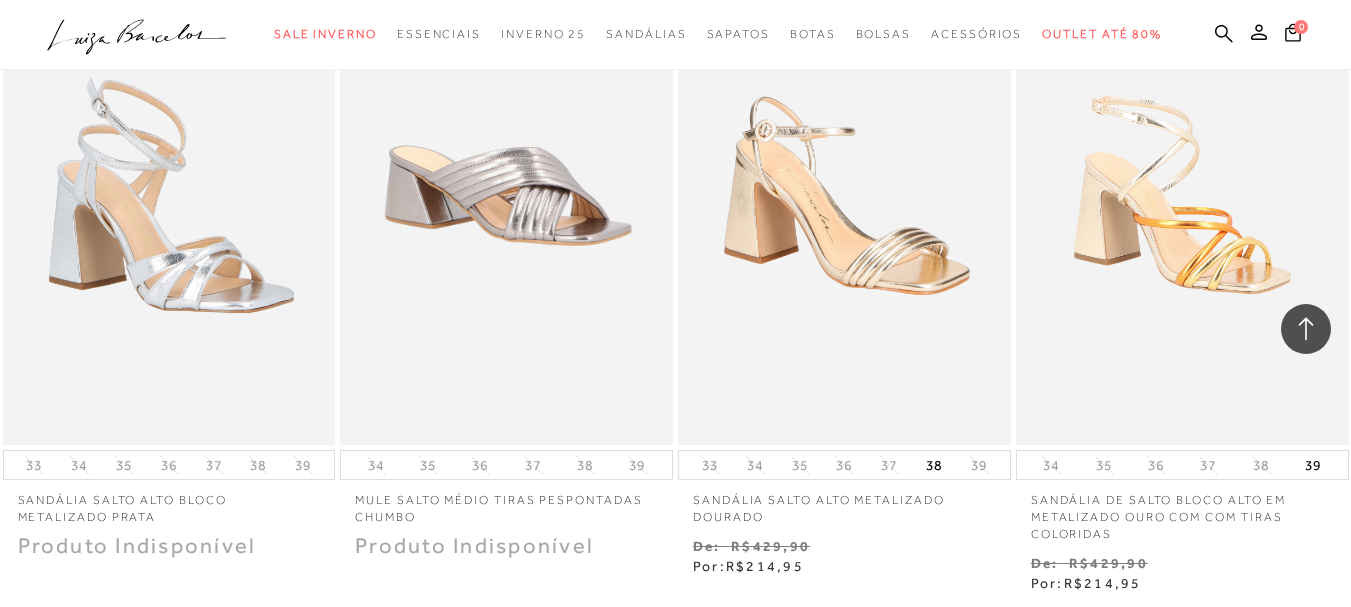 scroll, scrollTop: 3476, scrollLeft: 0, axis: vertical 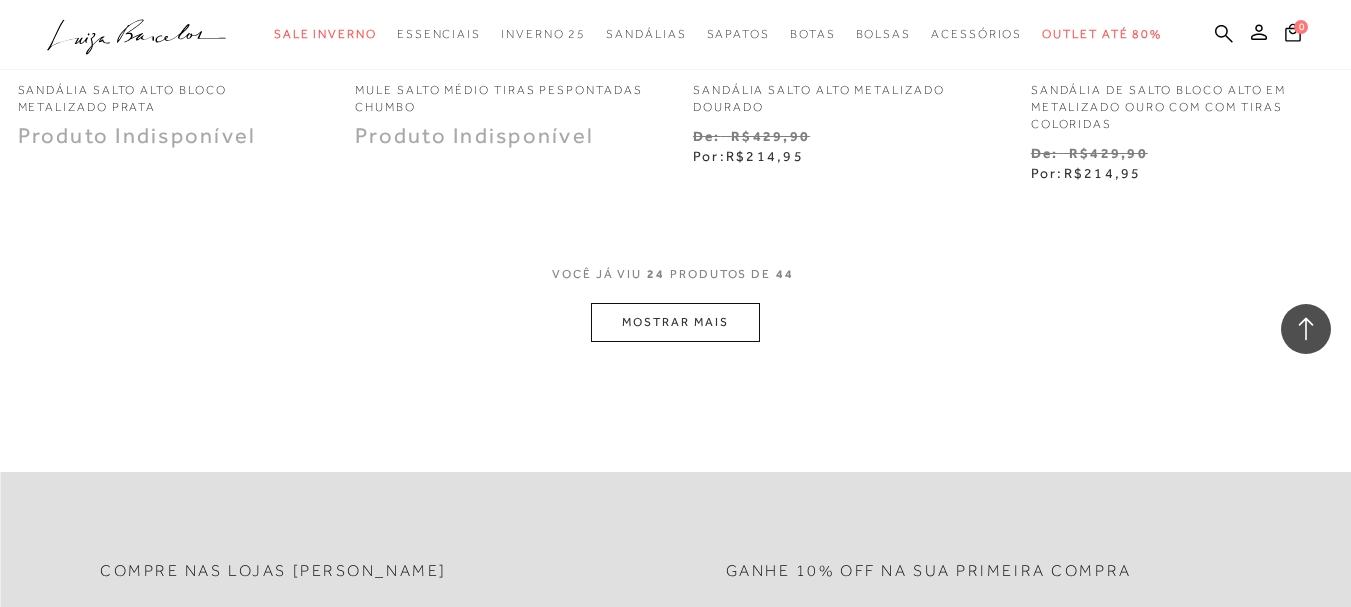 click on "MOSTRAR MAIS" at bounding box center (675, 322) 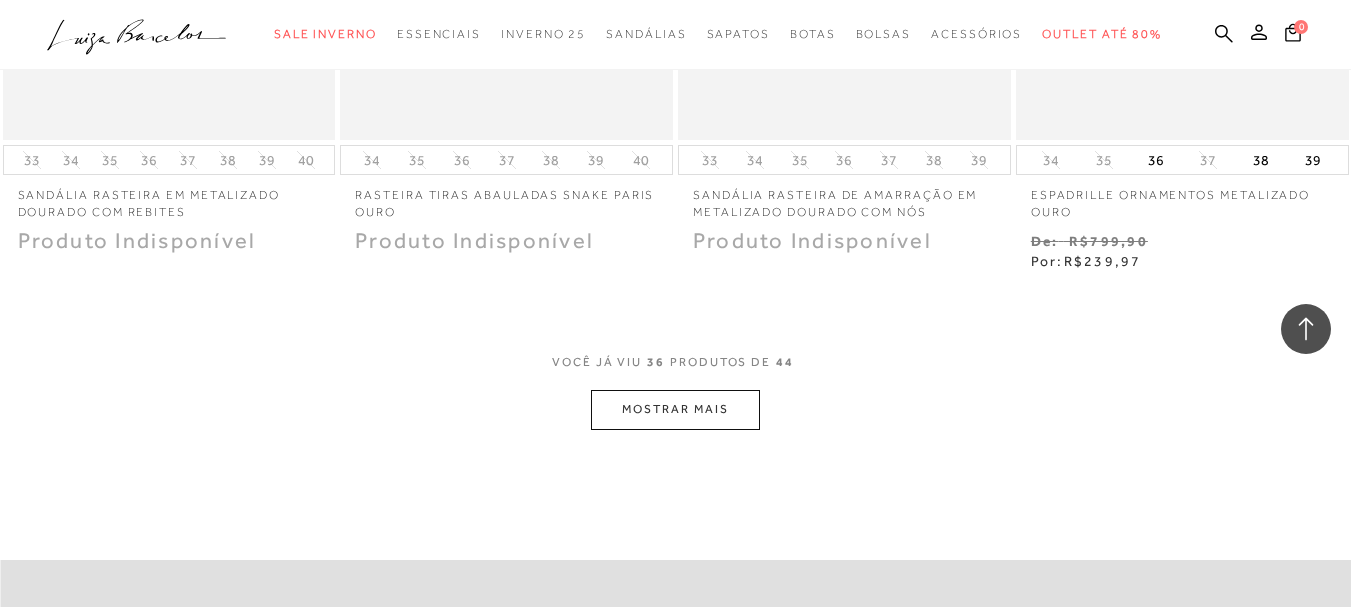 scroll, scrollTop: 5832, scrollLeft: 0, axis: vertical 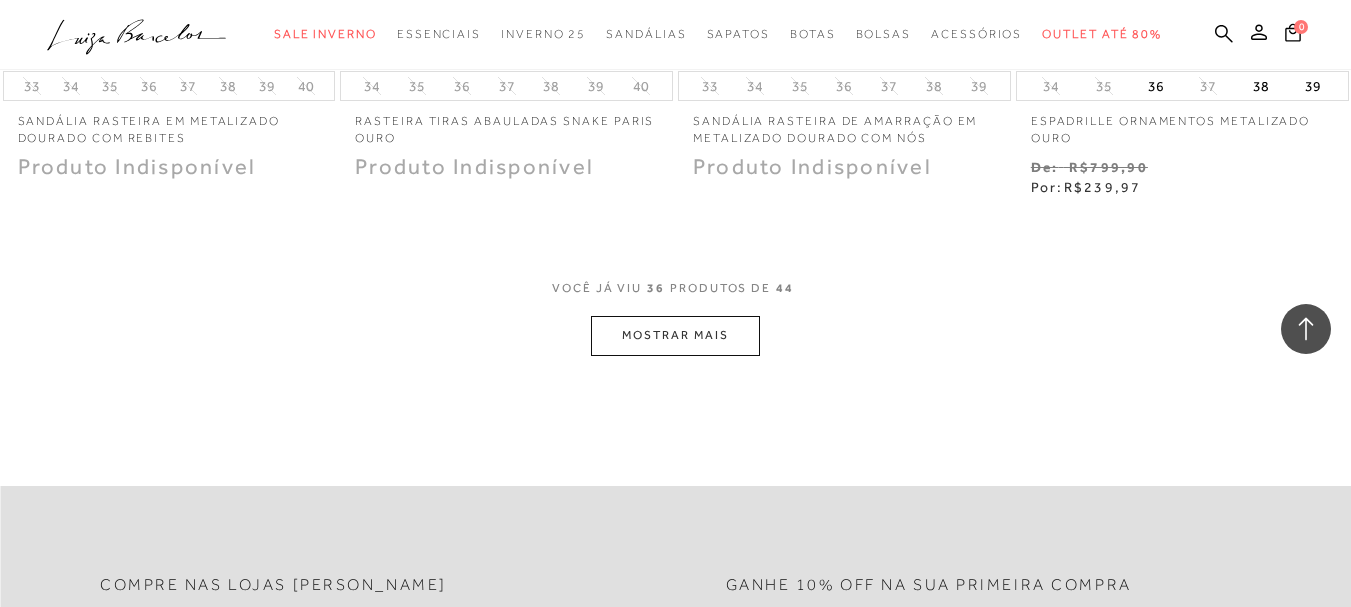 click on "MOSTRAR MAIS" at bounding box center (675, 335) 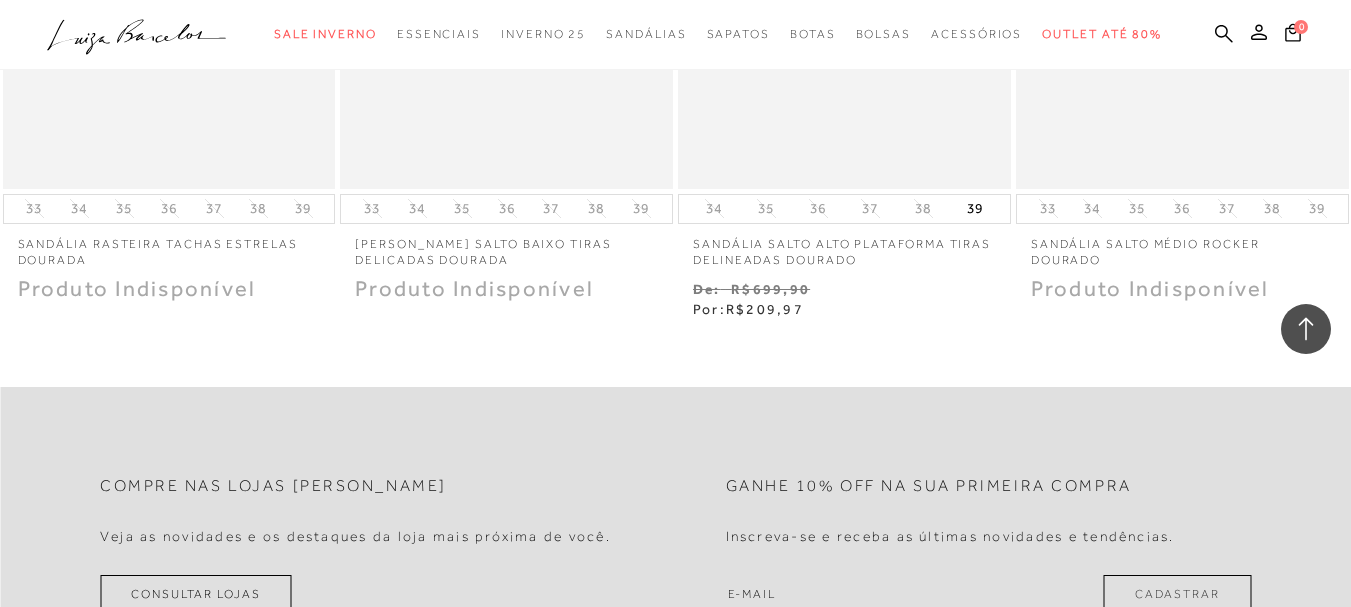 scroll, scrollTop: 6665, scrollLeft: 0, axis: vertical 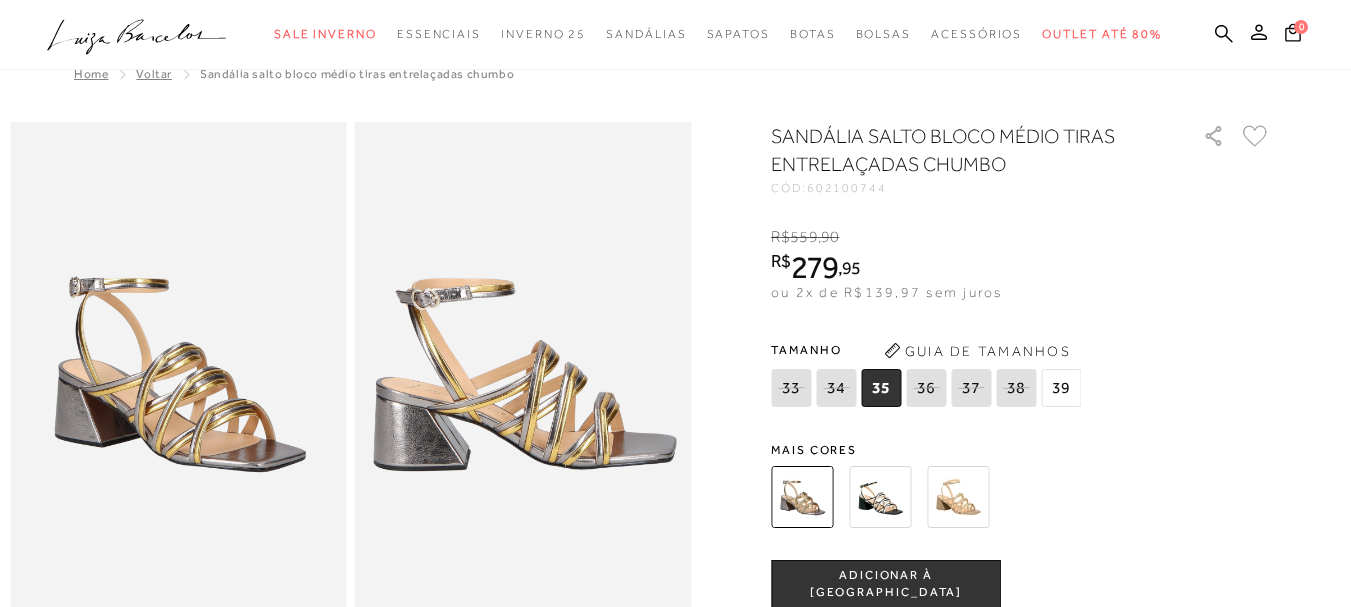 click on "Página de detalhes do produto de SANDÁLIA SALTO BLOCO MÉDIO TIRAS ENTRELAÇADAS CHUMBO está carregada.
categoryHeader
.a{fill-rule:evenodd;}
Sale Inverno
Essenciais
[GEOGRAPHIC_DATA]" at bounding box center [675, 283] 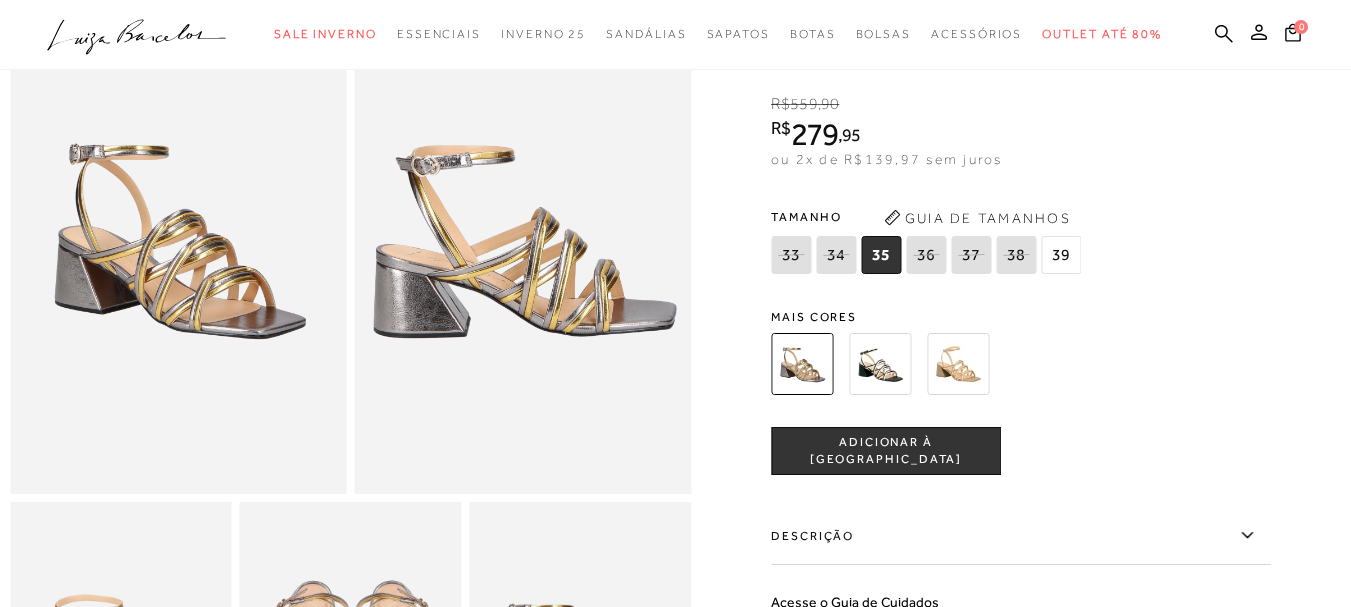 scroll, scrollTop: 148, scrollLeft: 0, axis: vertical 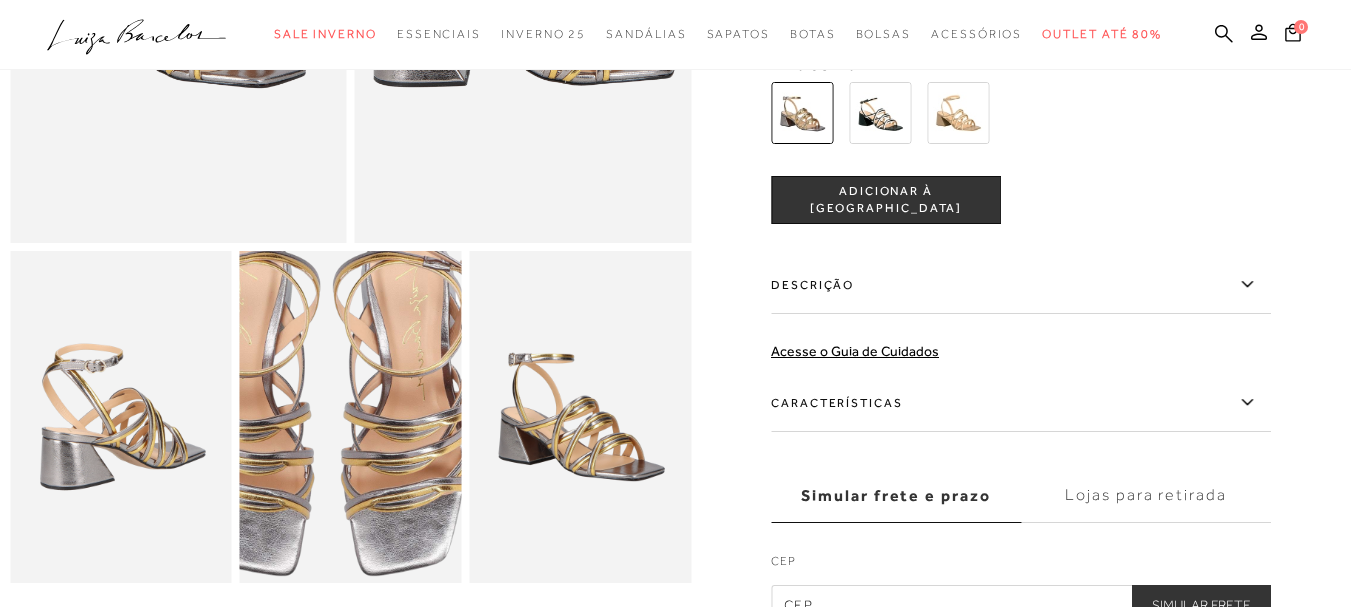 click at bounding box center (322, 399) 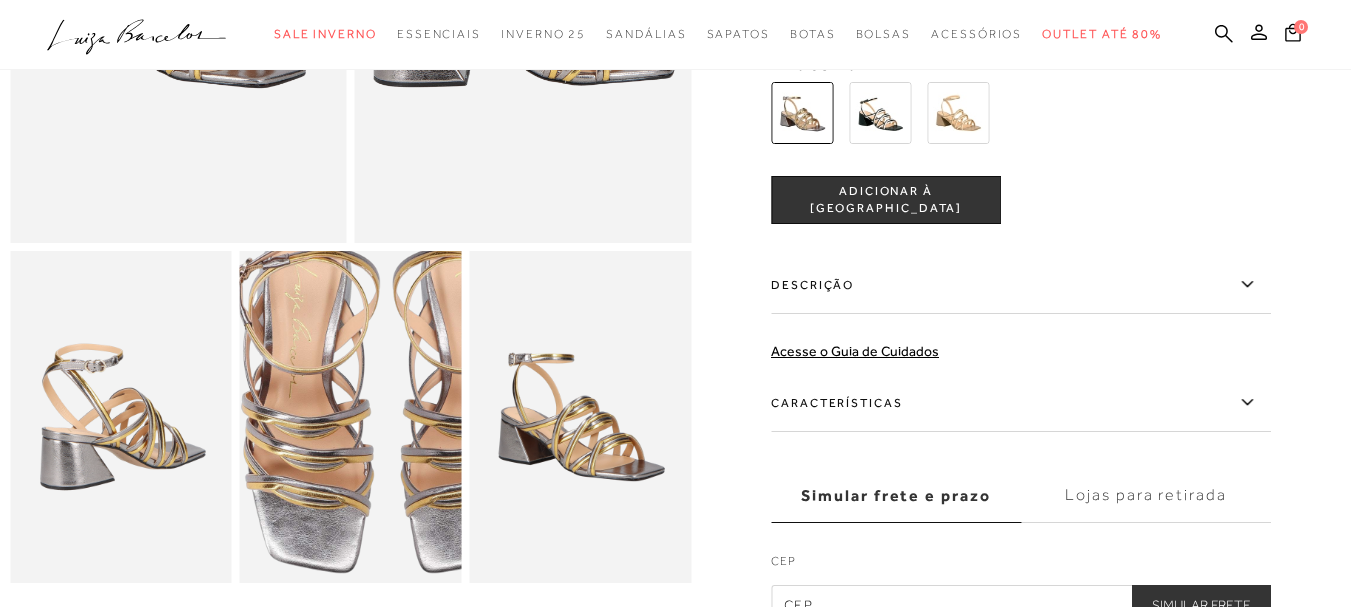 click at bounding box center (382, 396) 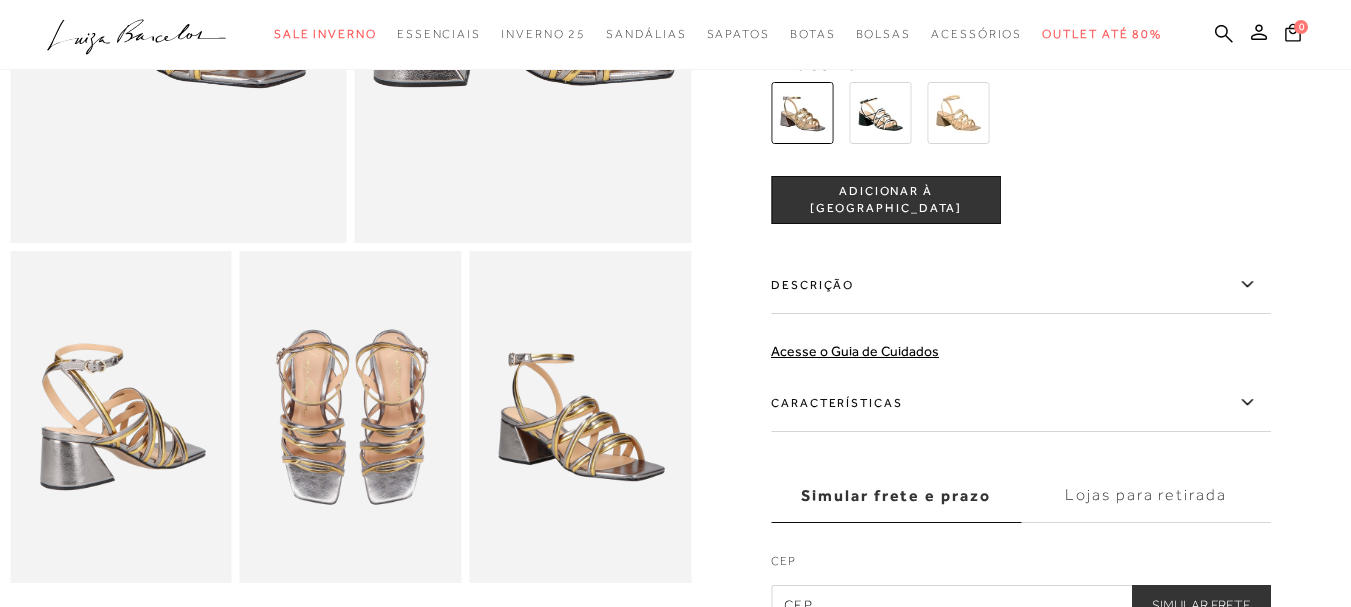 click at bounding box center (580, 417) 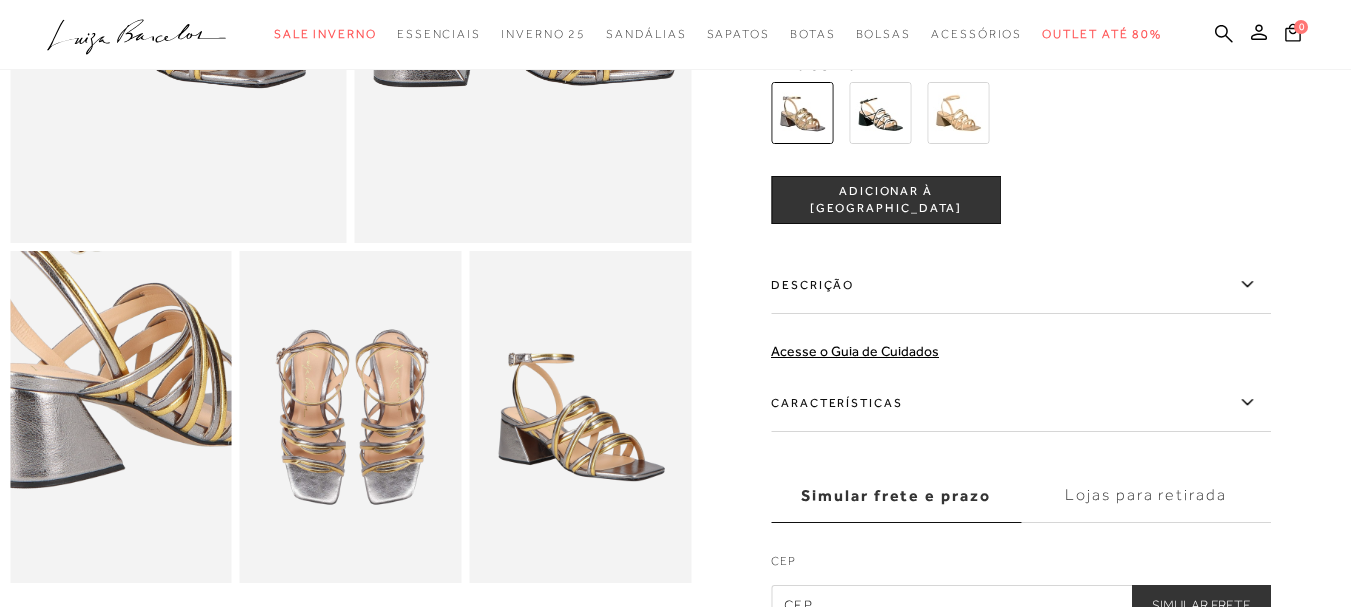 click at bounding box center (136, 340) 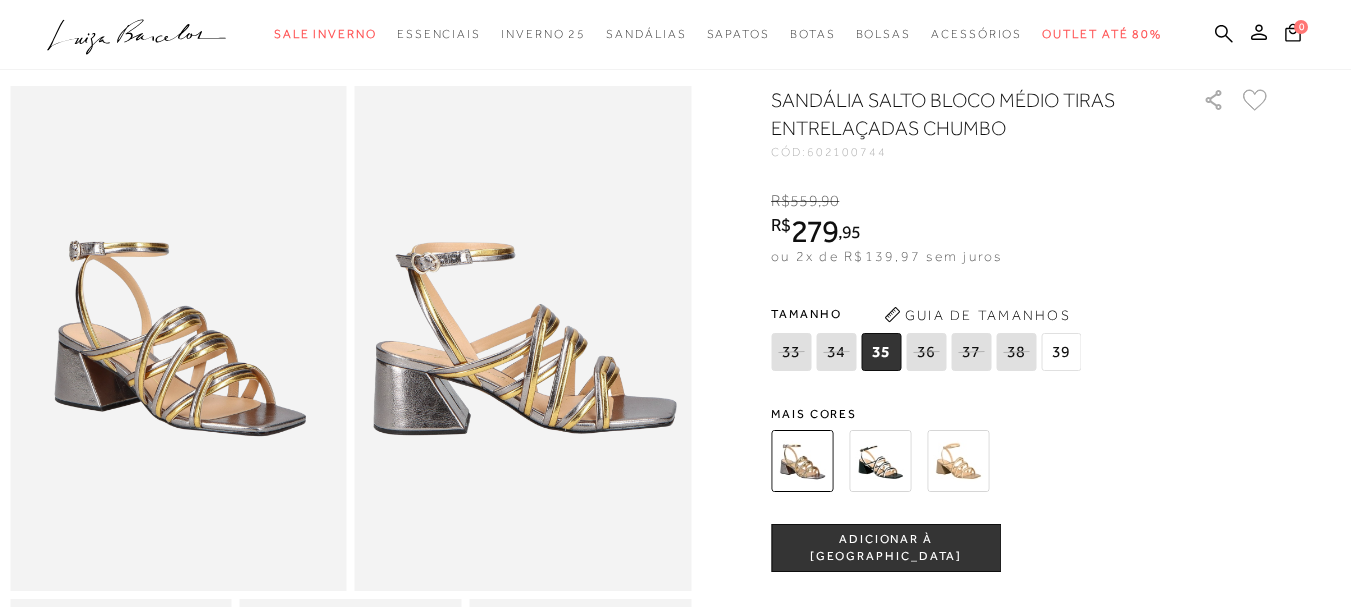 scroll, scrollTop: 61, scrollLeft: 0, axis: vertical 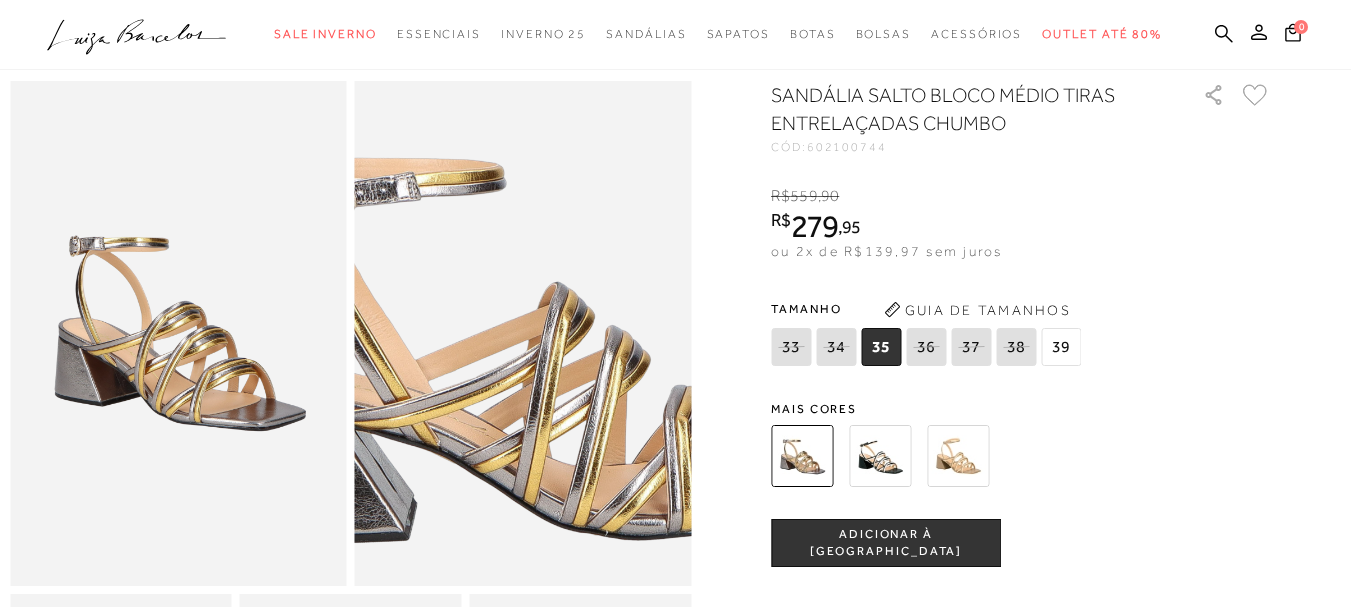 click at bounding box center (521, 350) 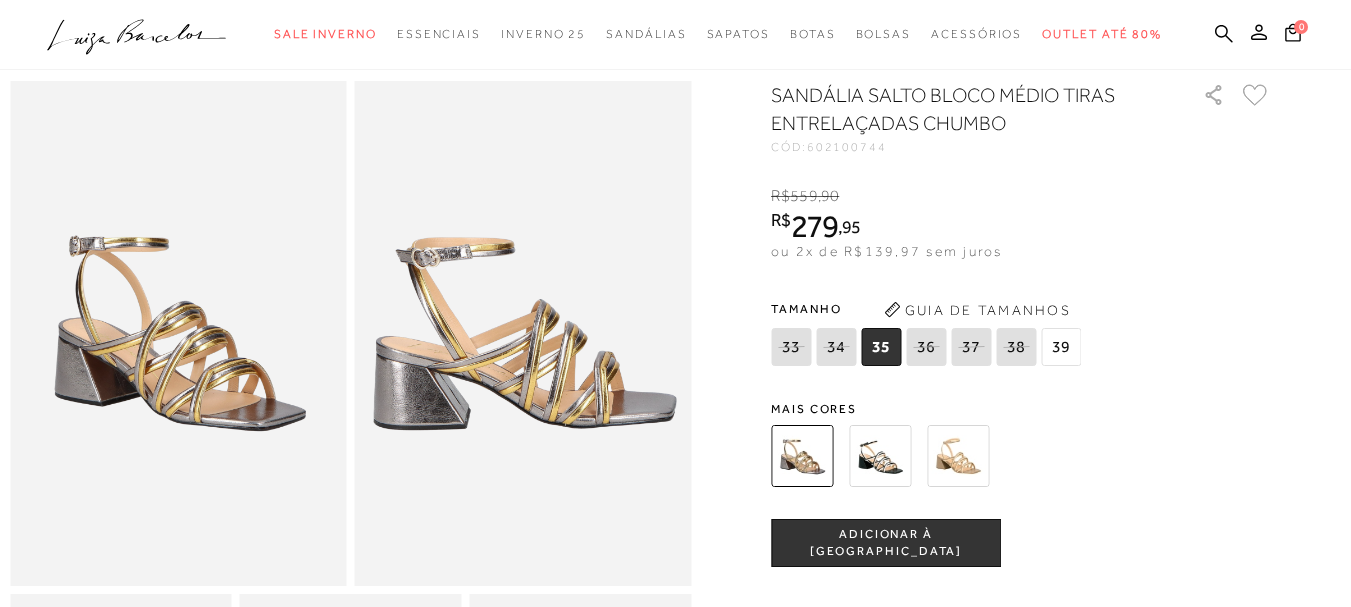 click at bounding box center (178, 333) 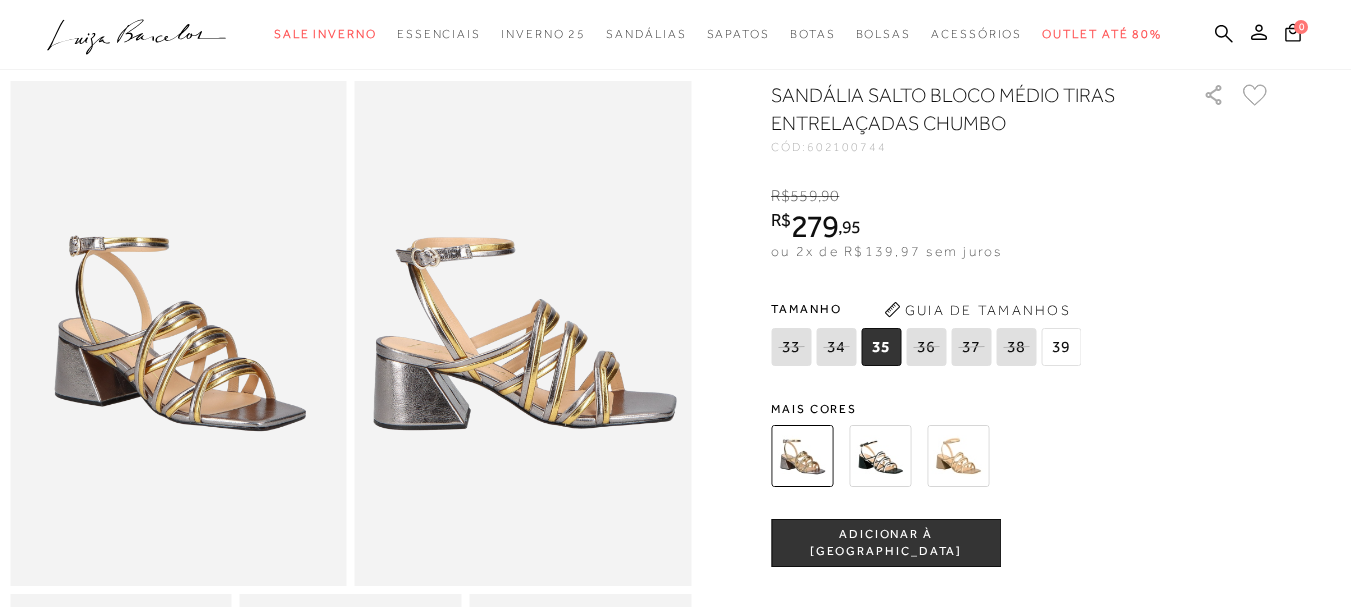 click at bounding box center (880, 456) 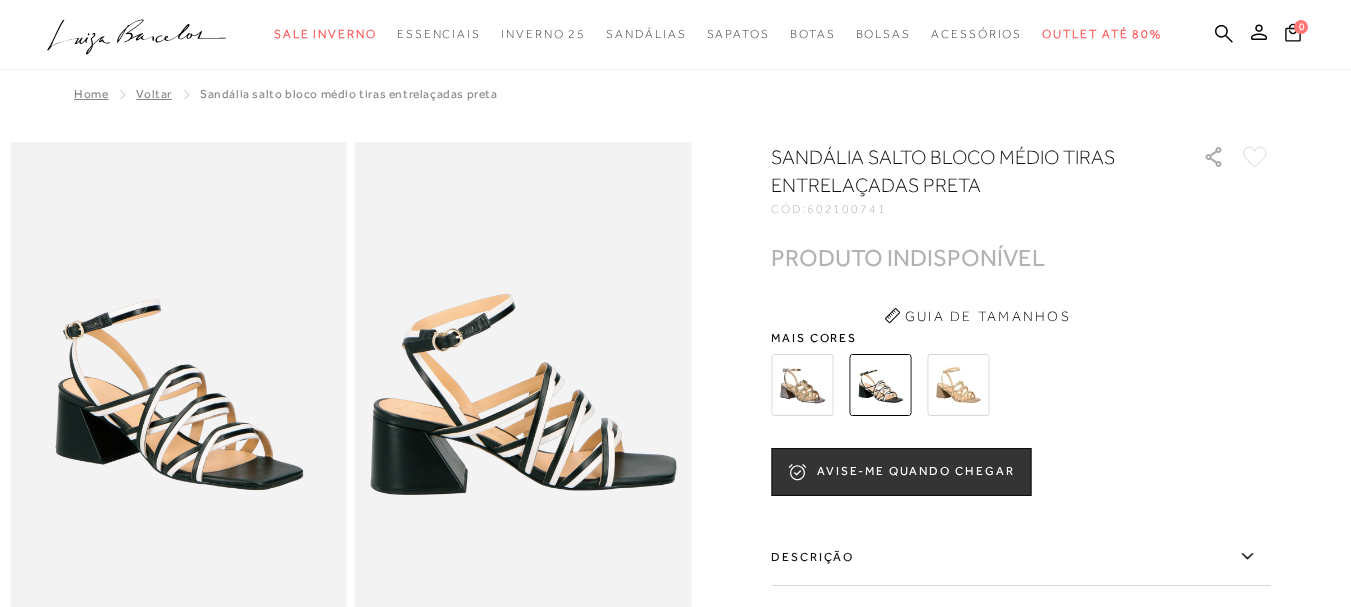 scroll, scrollTop: 0, scrollLeft: 0, axis: both 